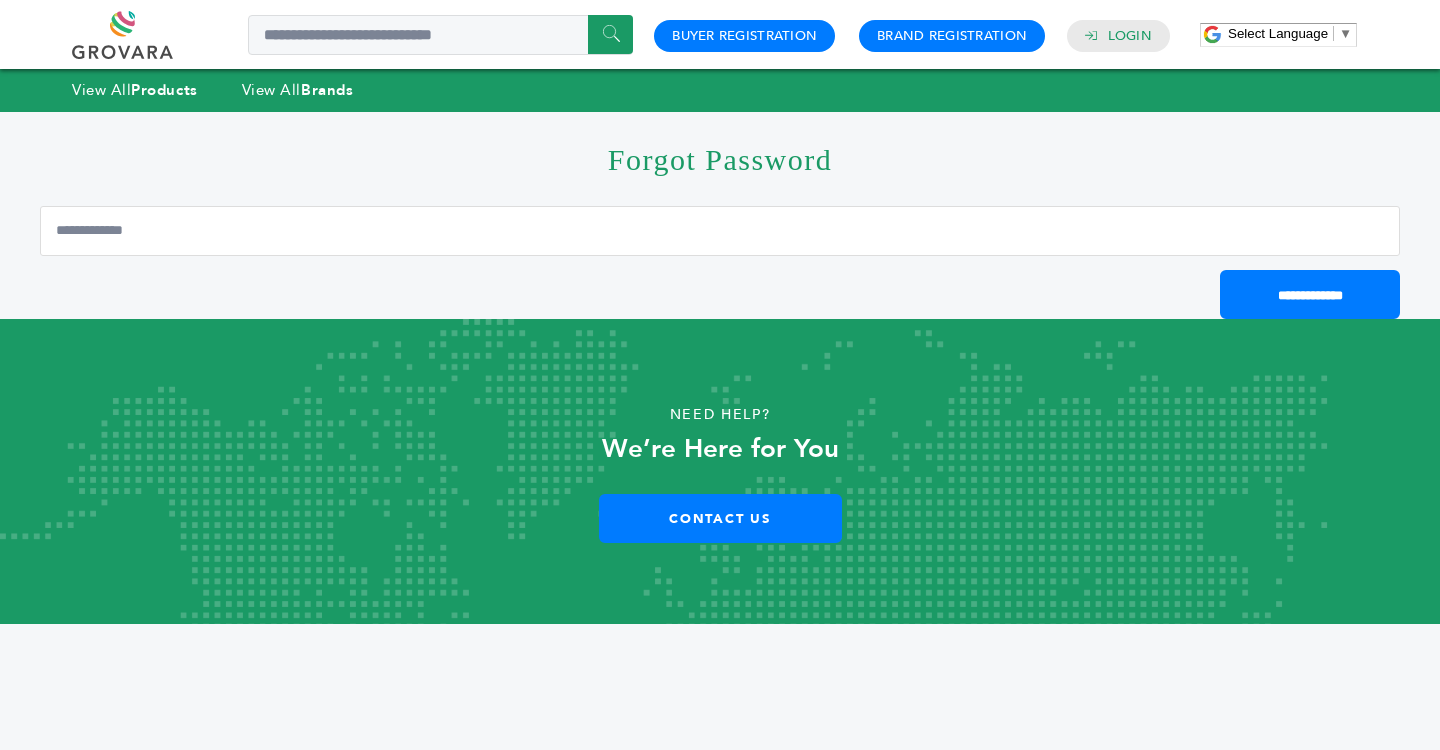 scroll, scrollTop: 0, scrollLeft: 0, axis: both 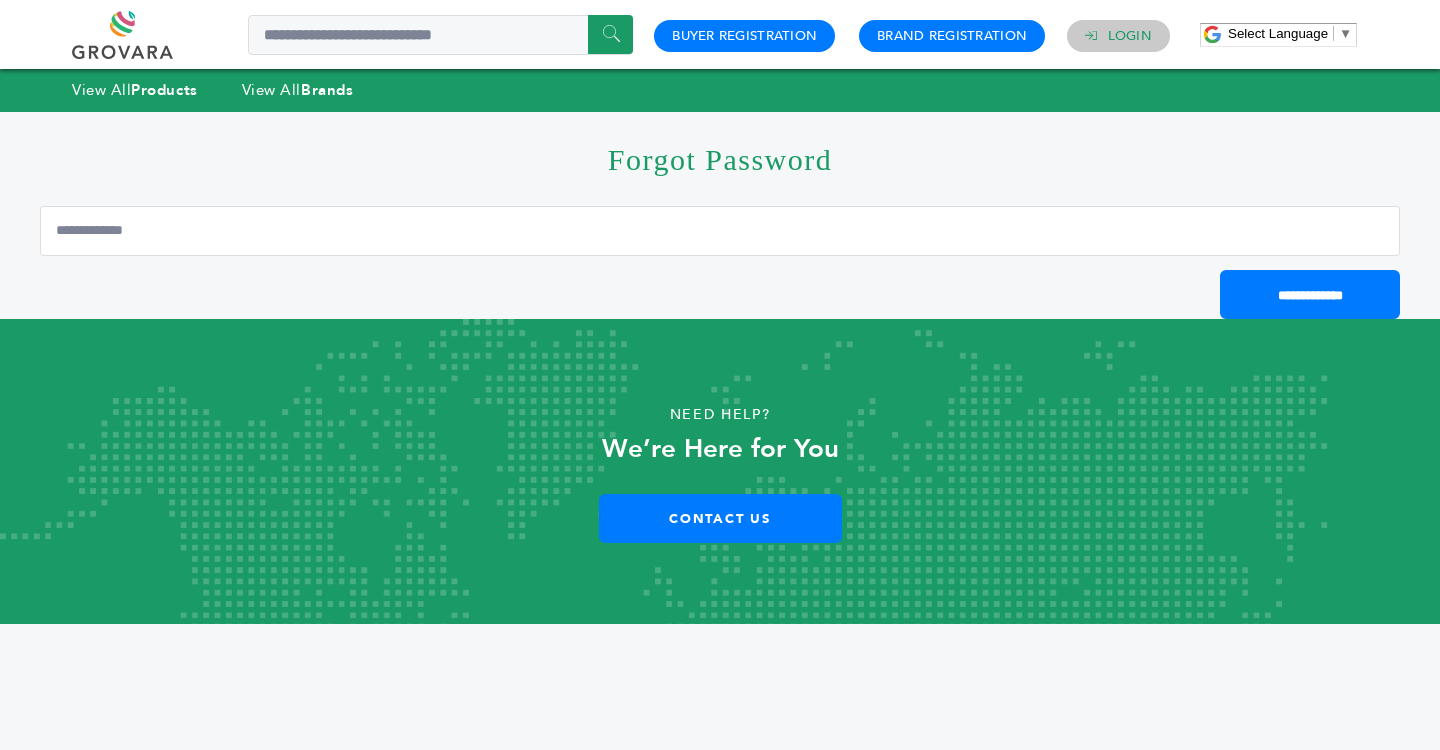 click on "Login" at bounding box center [1130, 36] 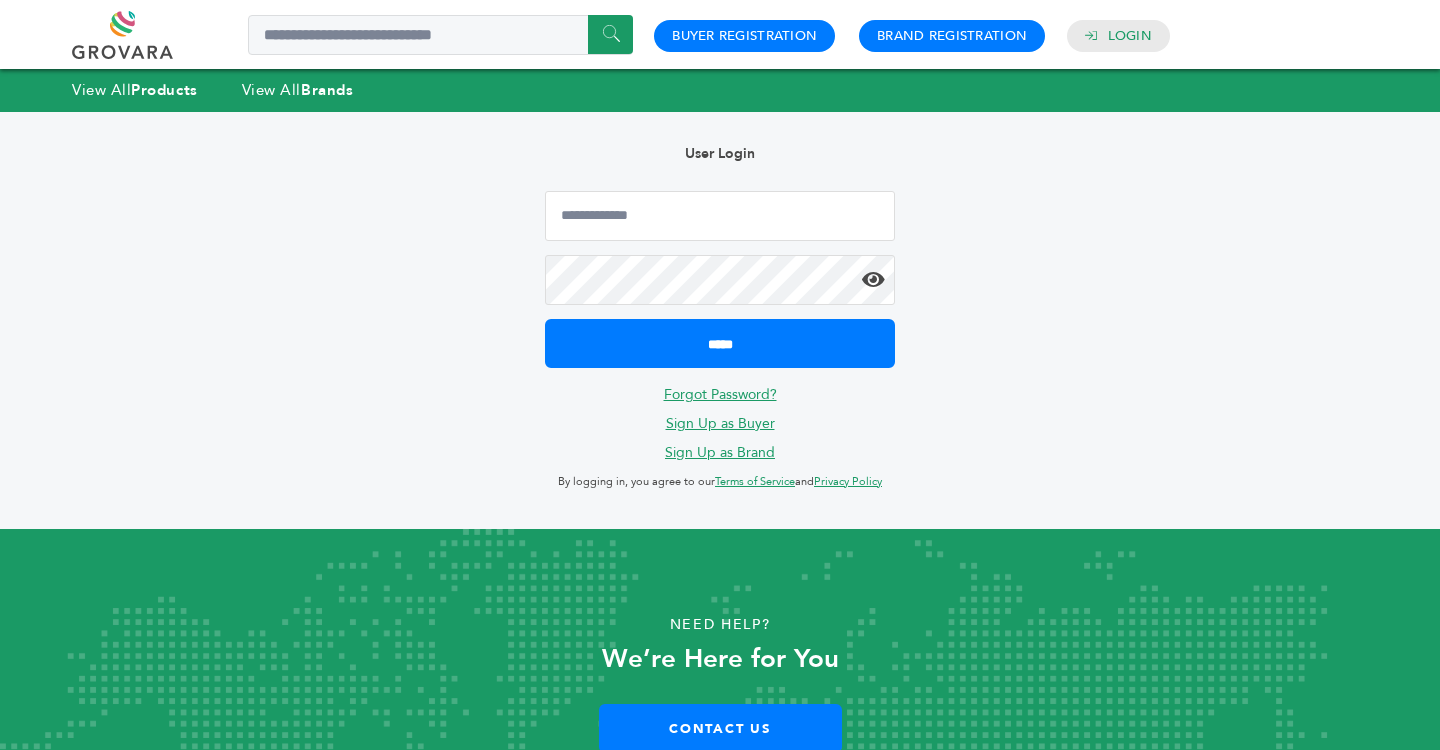 scroll, scrollTop: 0, scrollLeft: 0, axis: both 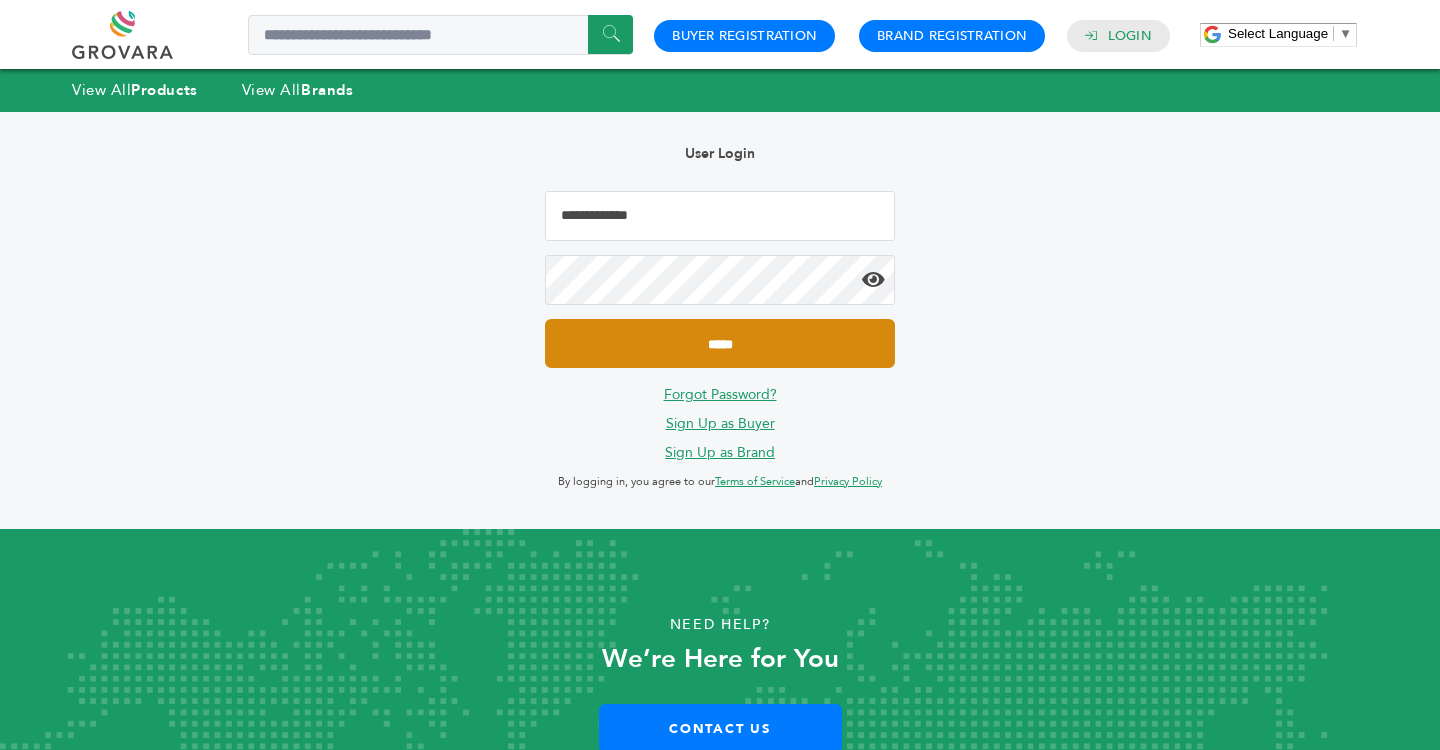 type on "**********" 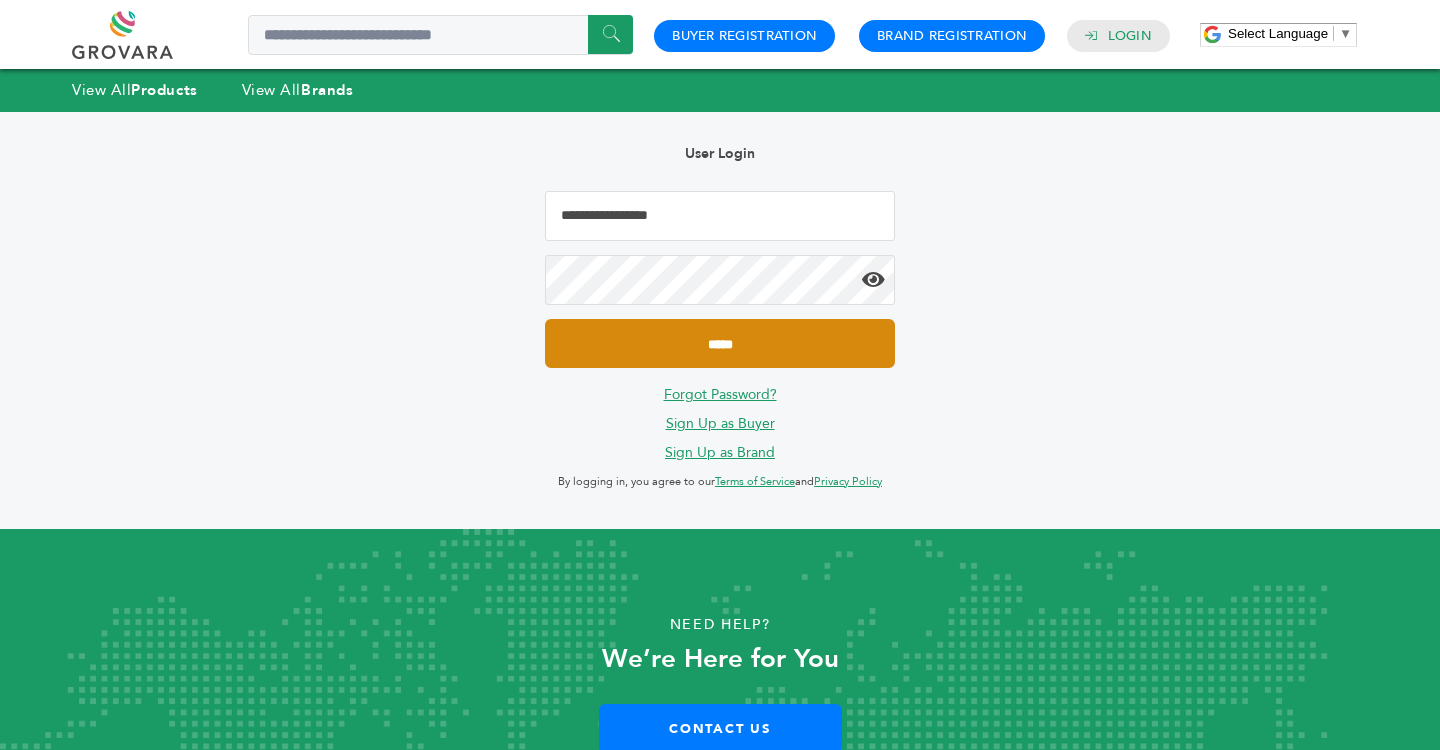 click on "*****" at bounding box center (720, 343) 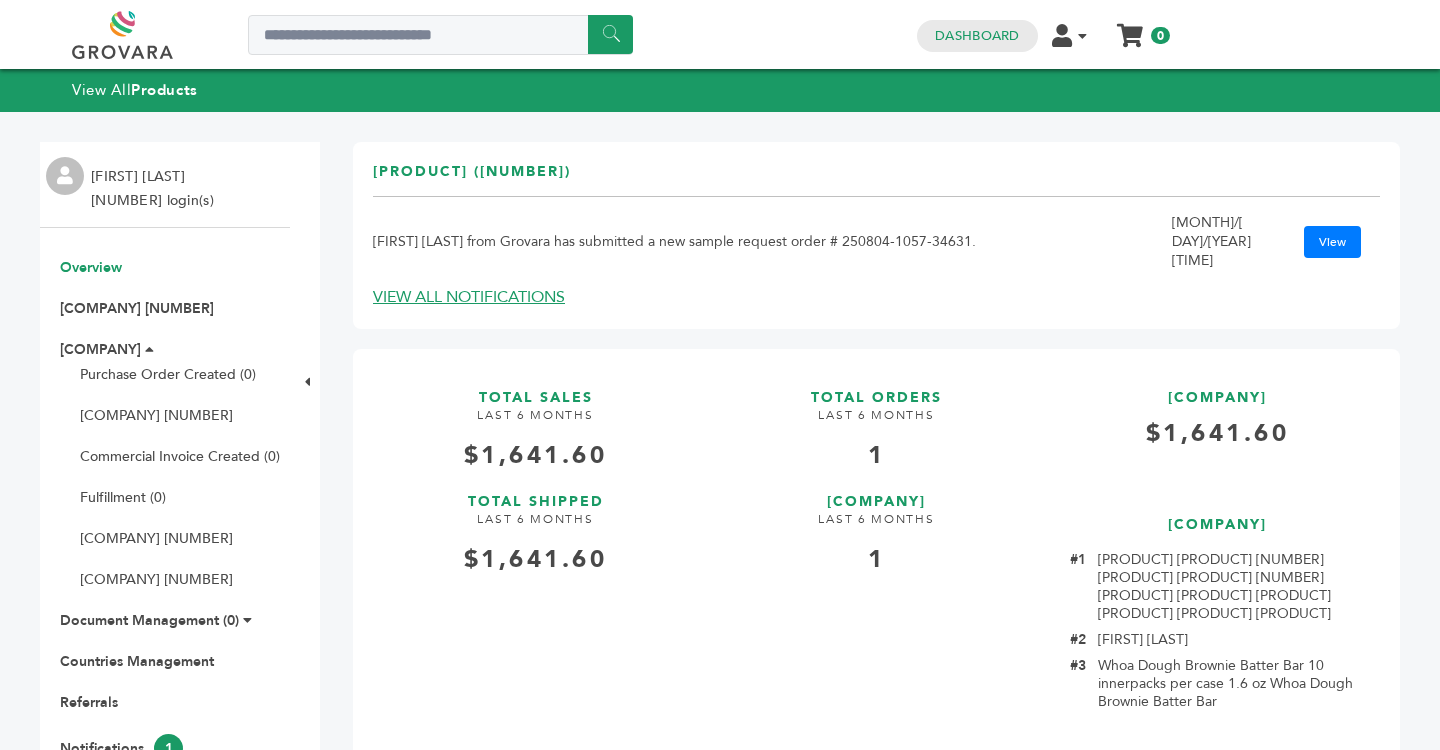 scroll, scrollTop: 0, scrollLeft: 0, axis: both 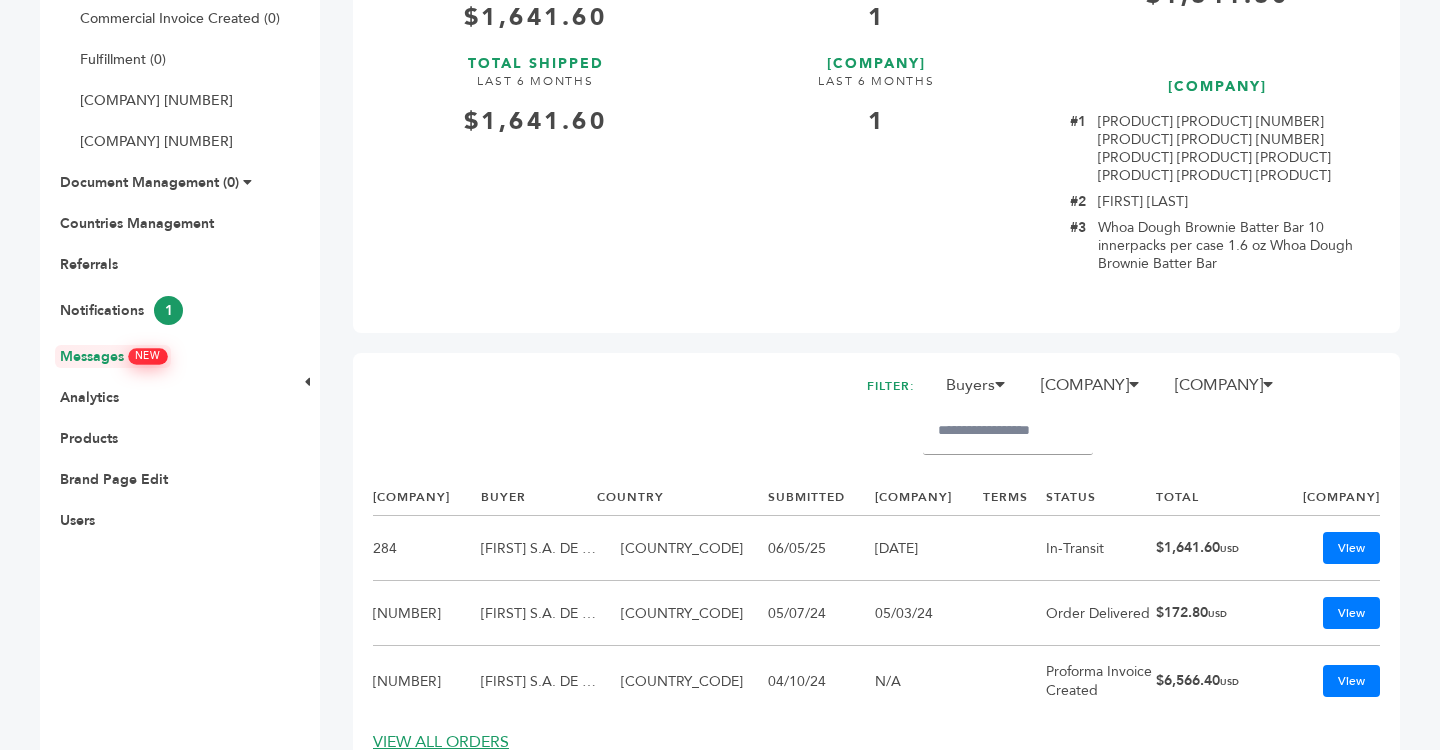 click on "Messages NEW" at bounding box center [113, 356] 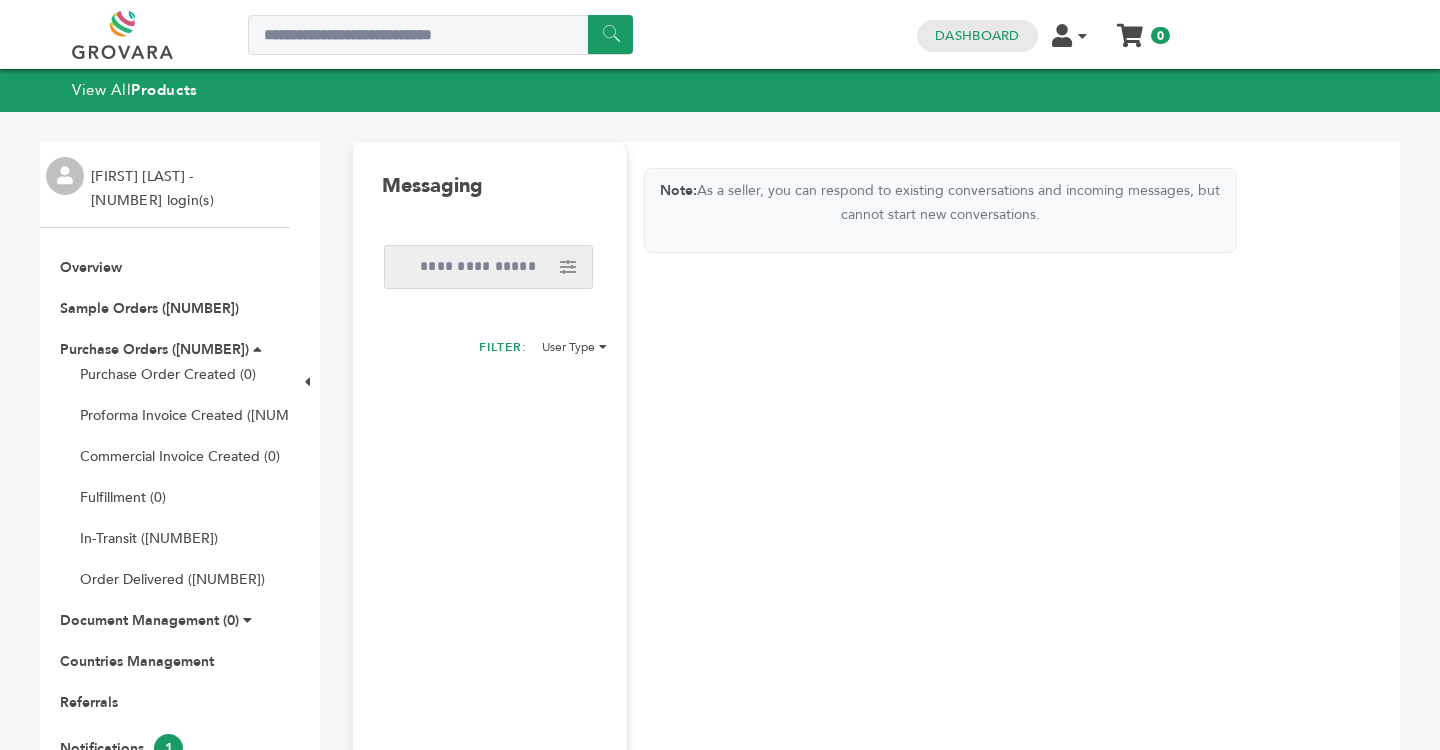 scroll, scrollTop: 0, scrollLeft: 0, axis: both 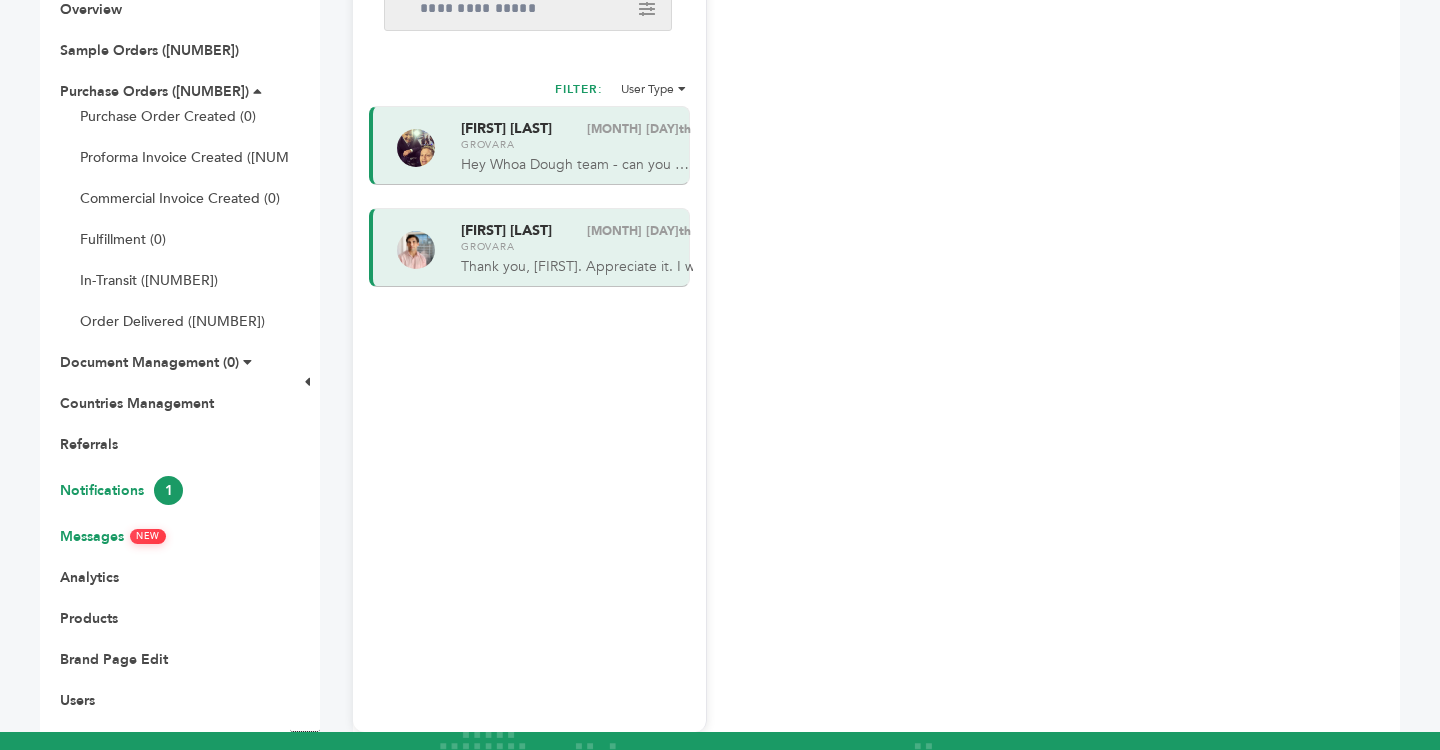 click on "Notifications
1" at bounding box center (121, 490) 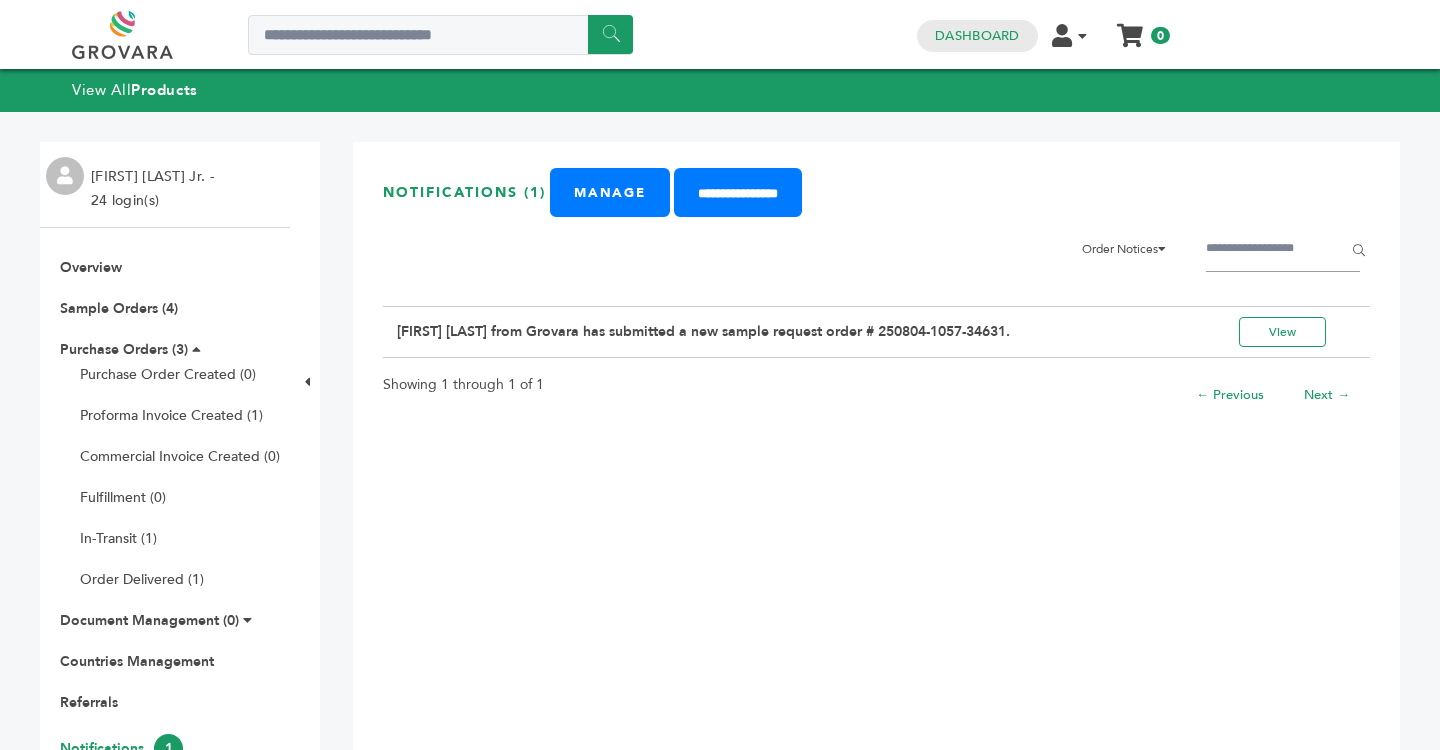 scroll, scrollTop: 0, scrollLeft: 0, axis: both 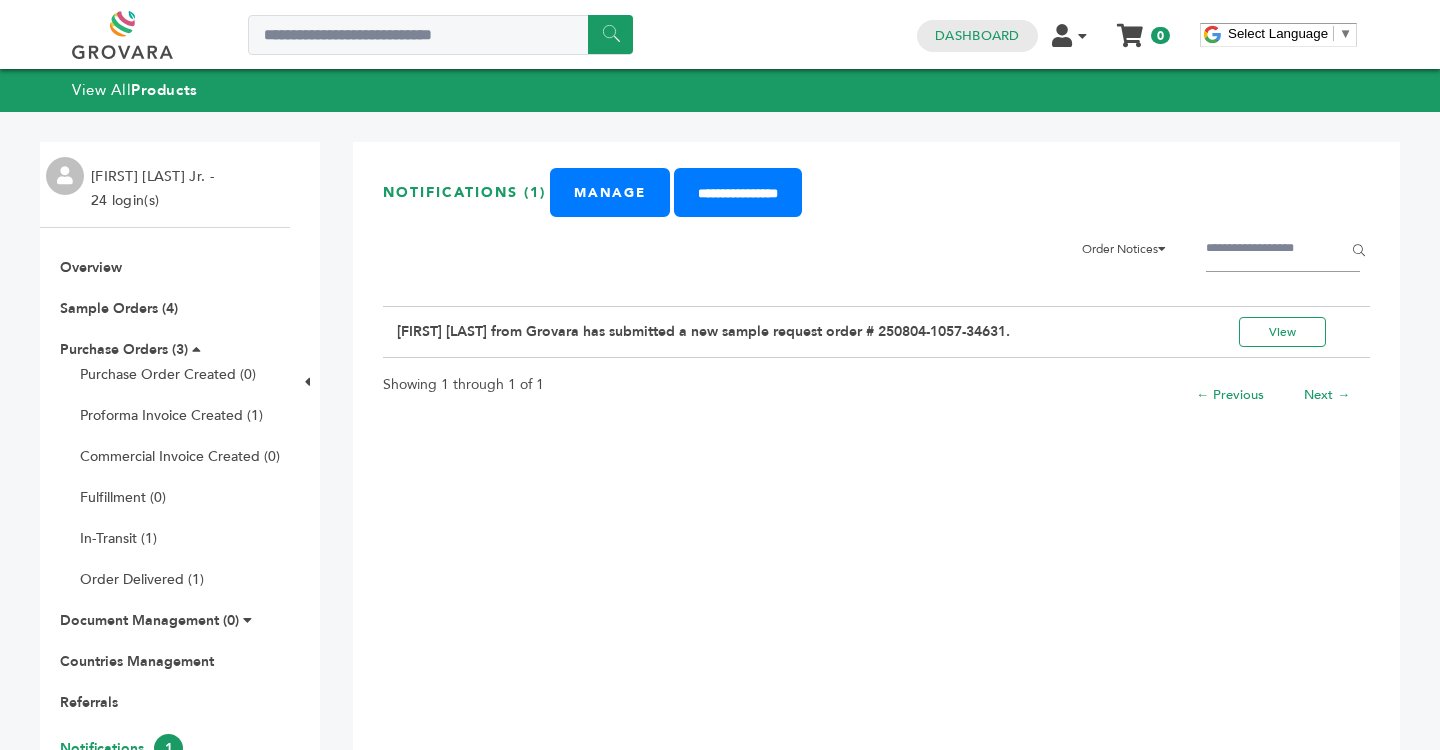 click on "[FIRST] [LAST] from Grovara has submitted a new sample request order # 250804-1057-34631." at bounding box center (786, 331) 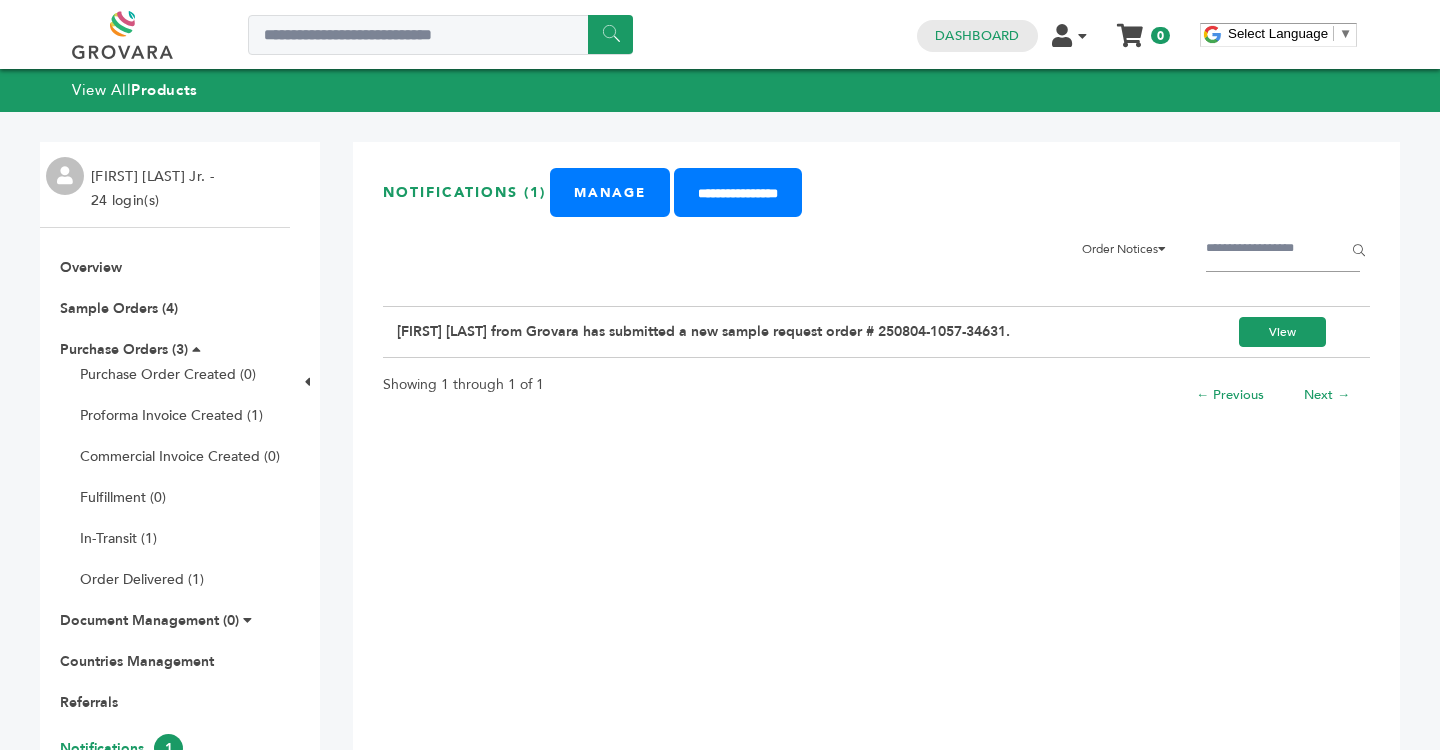 click on "View" at bounding box center (1282, 332) 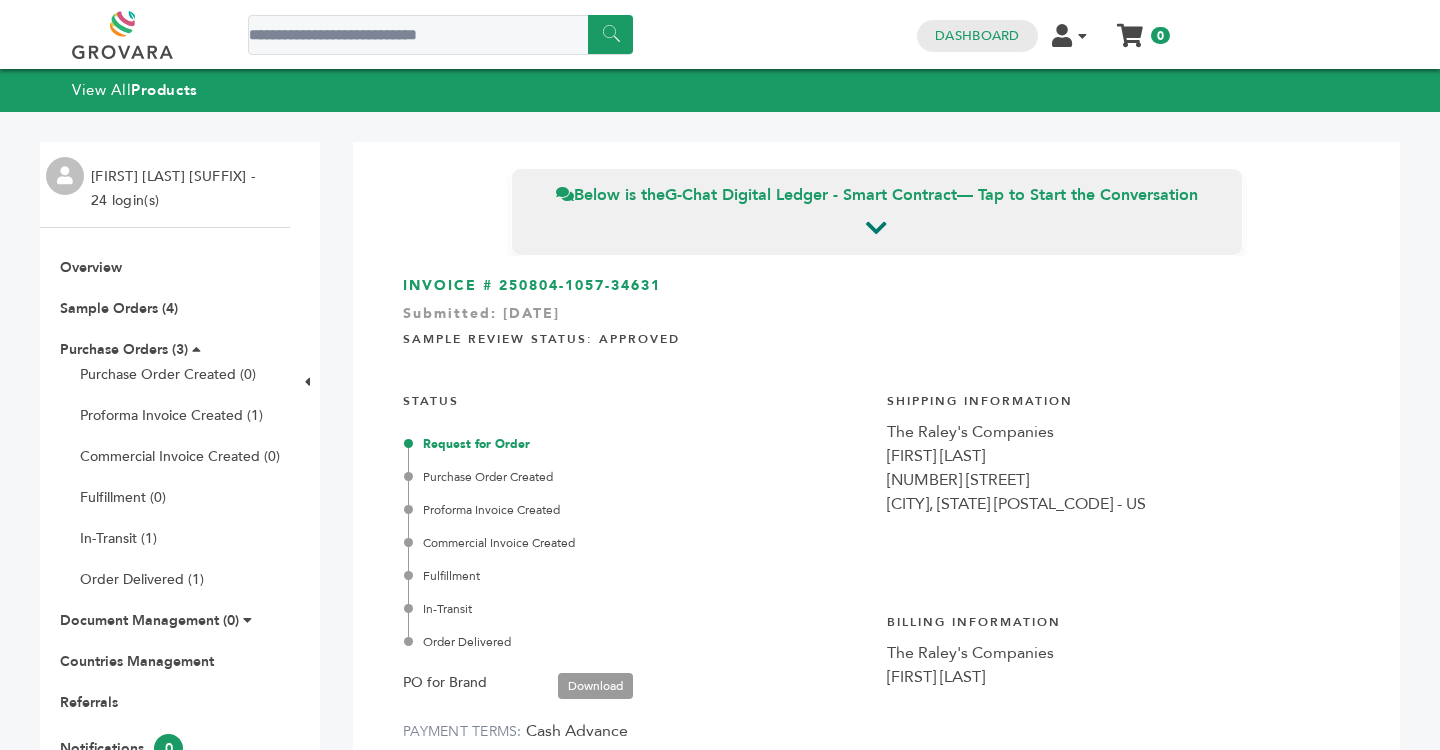 scroll, scrollTop: 0, scrollLeft: 0, axis: both 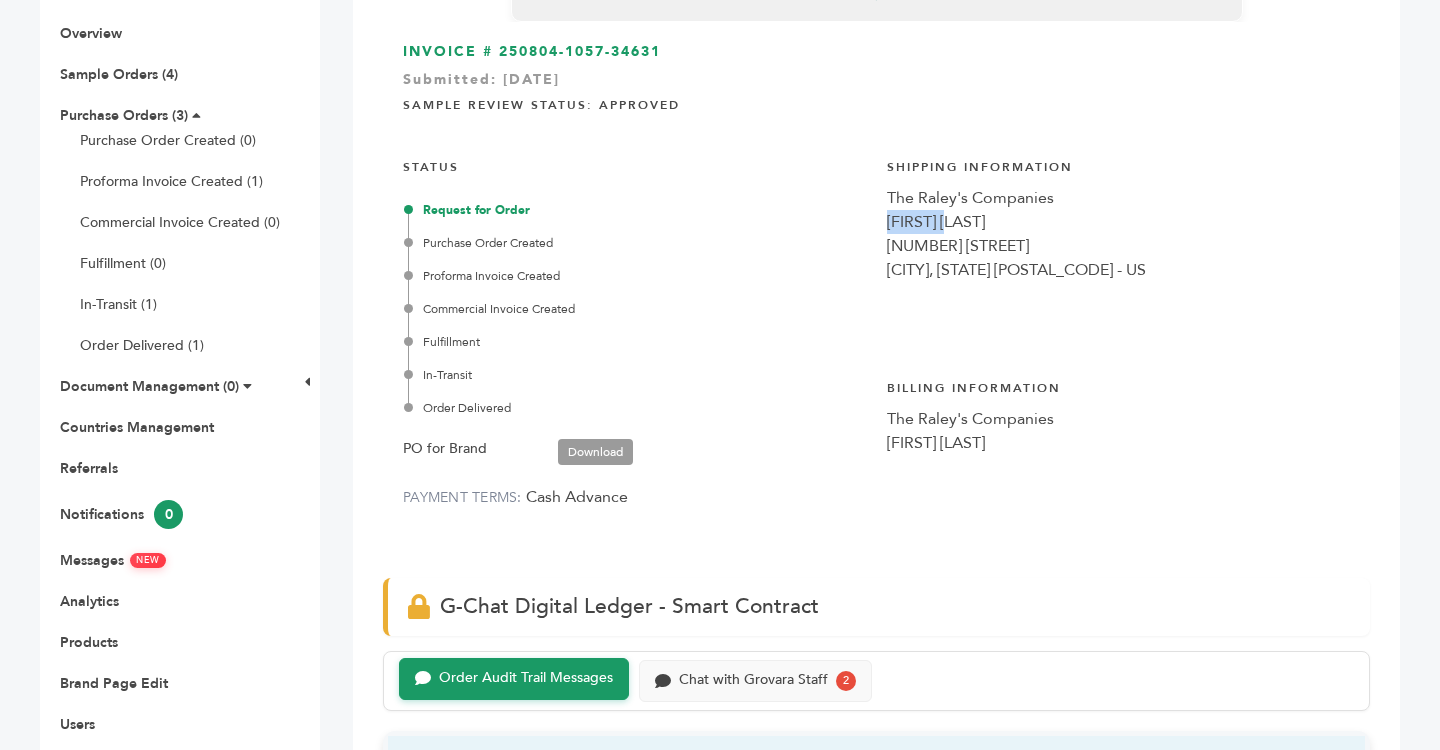 drag, startPoint x: 887, startPoint y: 221, endPoint x: 963, endPoint y: 217, distance: 76.105194 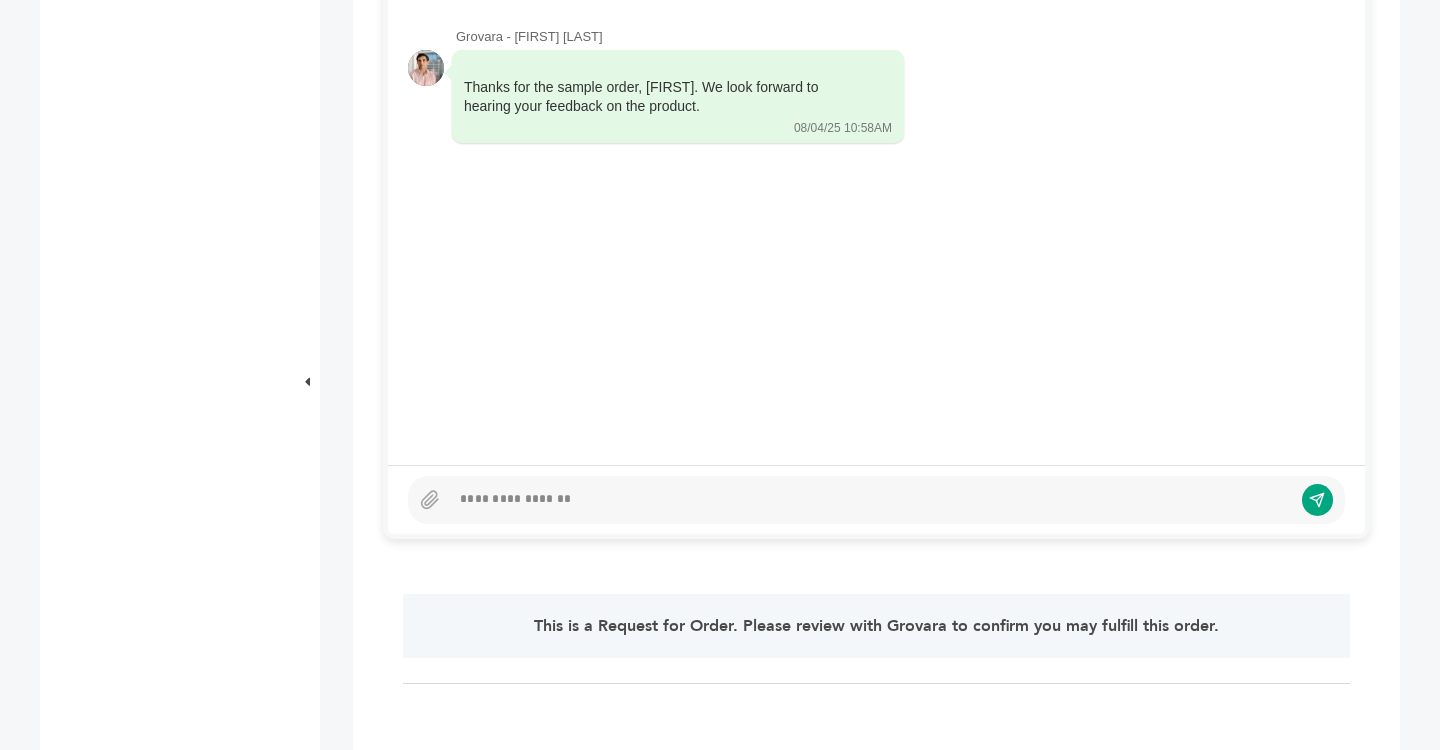 scroll, scrollTop: 1041, scrollLeft: 0, axis: vertical 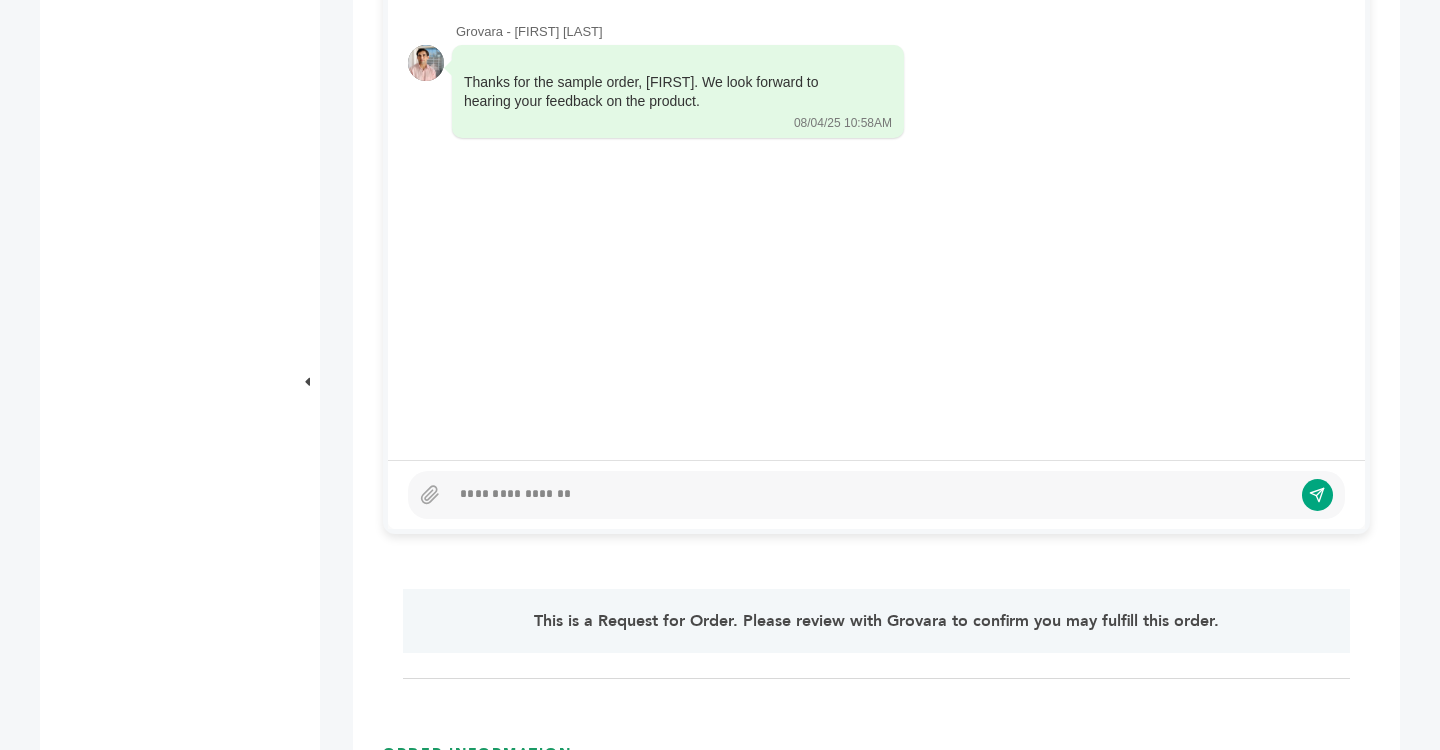 click at bounding box center (871, 495) 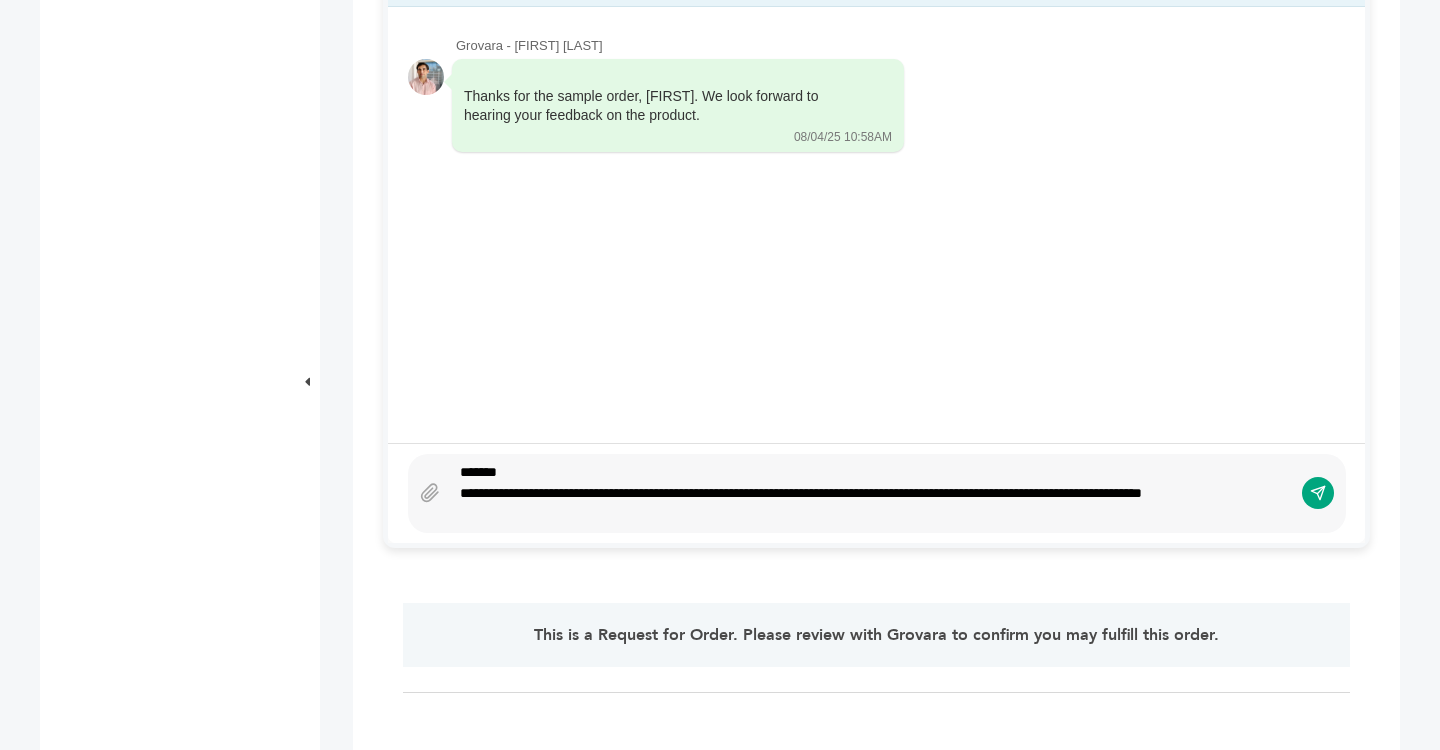 scroll, scrollTop: 1006, scrollLeft: 0, axis: vertical 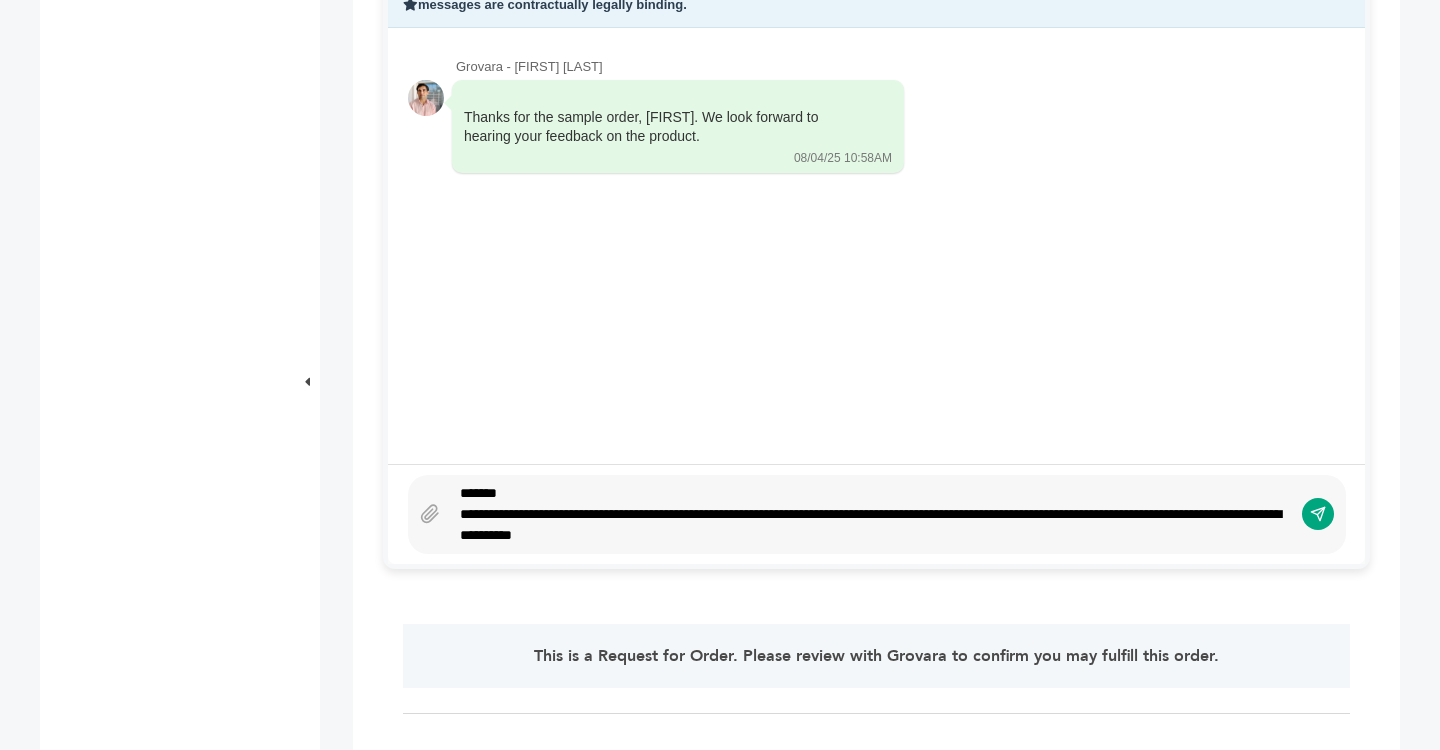 click on "**********" at bounding box center (871, 525) 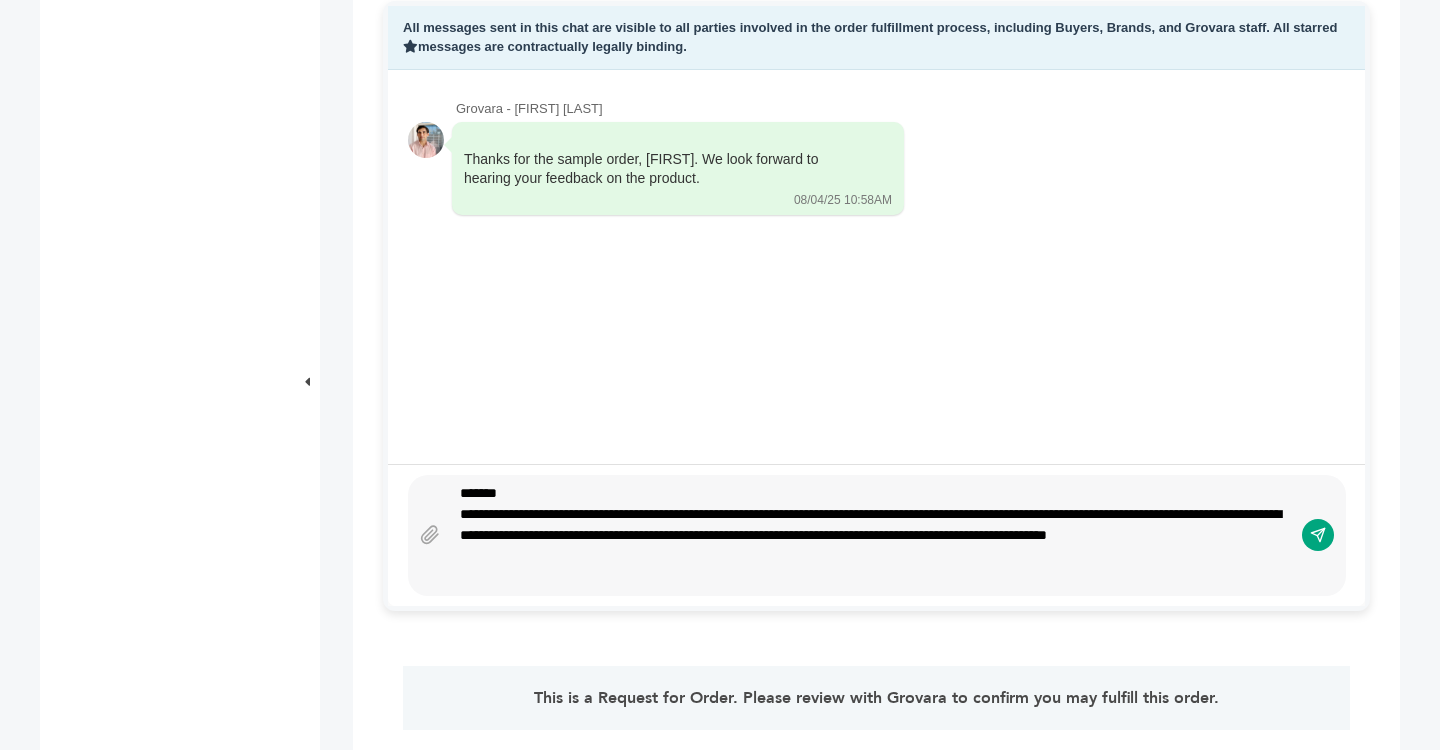 scroll, scrollTop: 949, scrollLeft: 0, axis: vertical 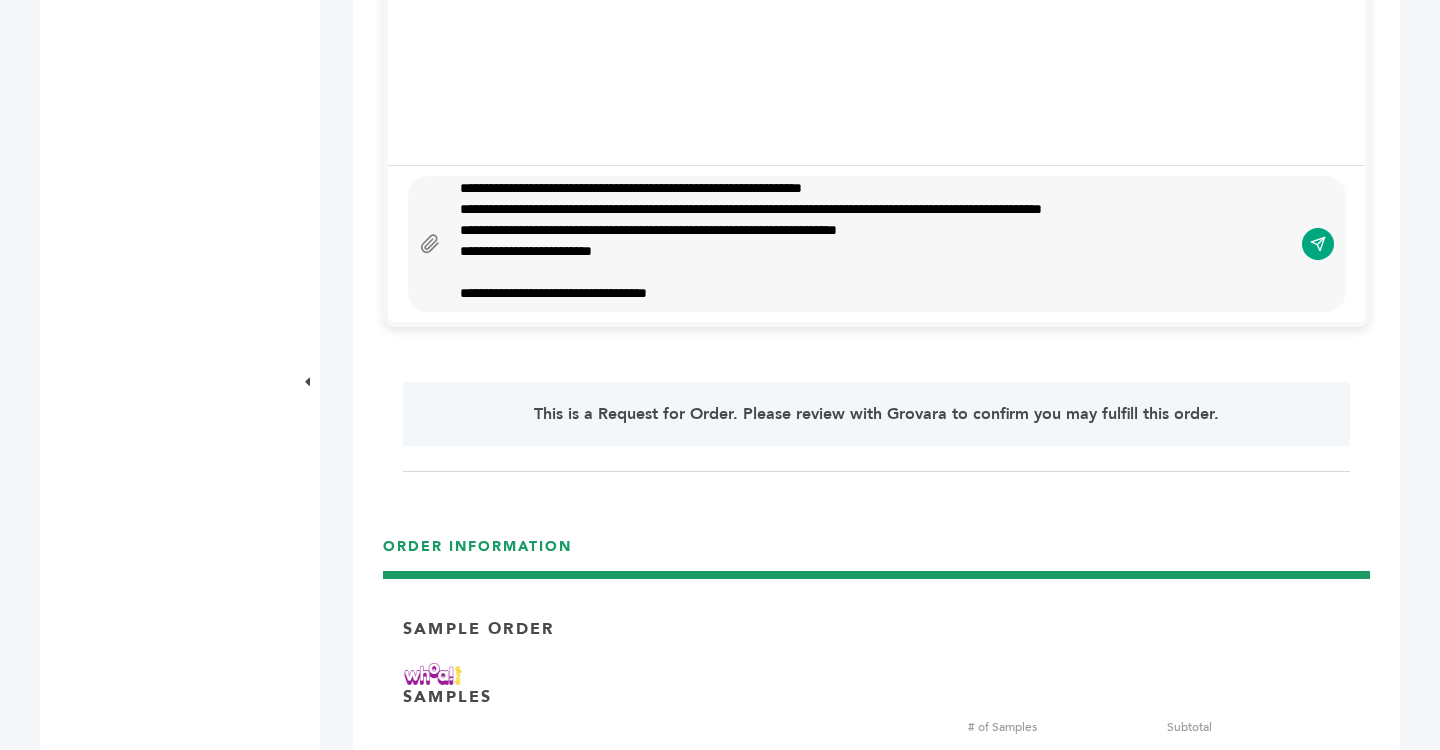 click 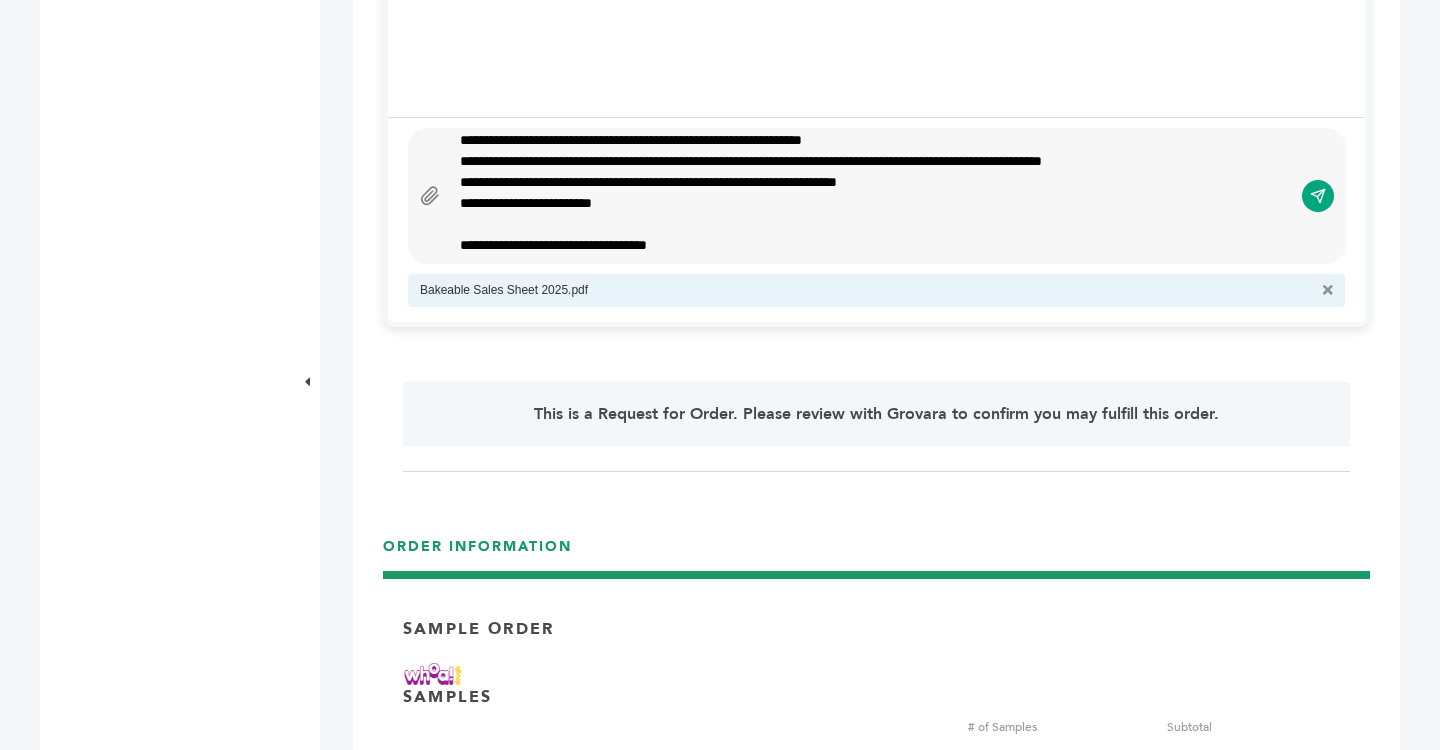 click 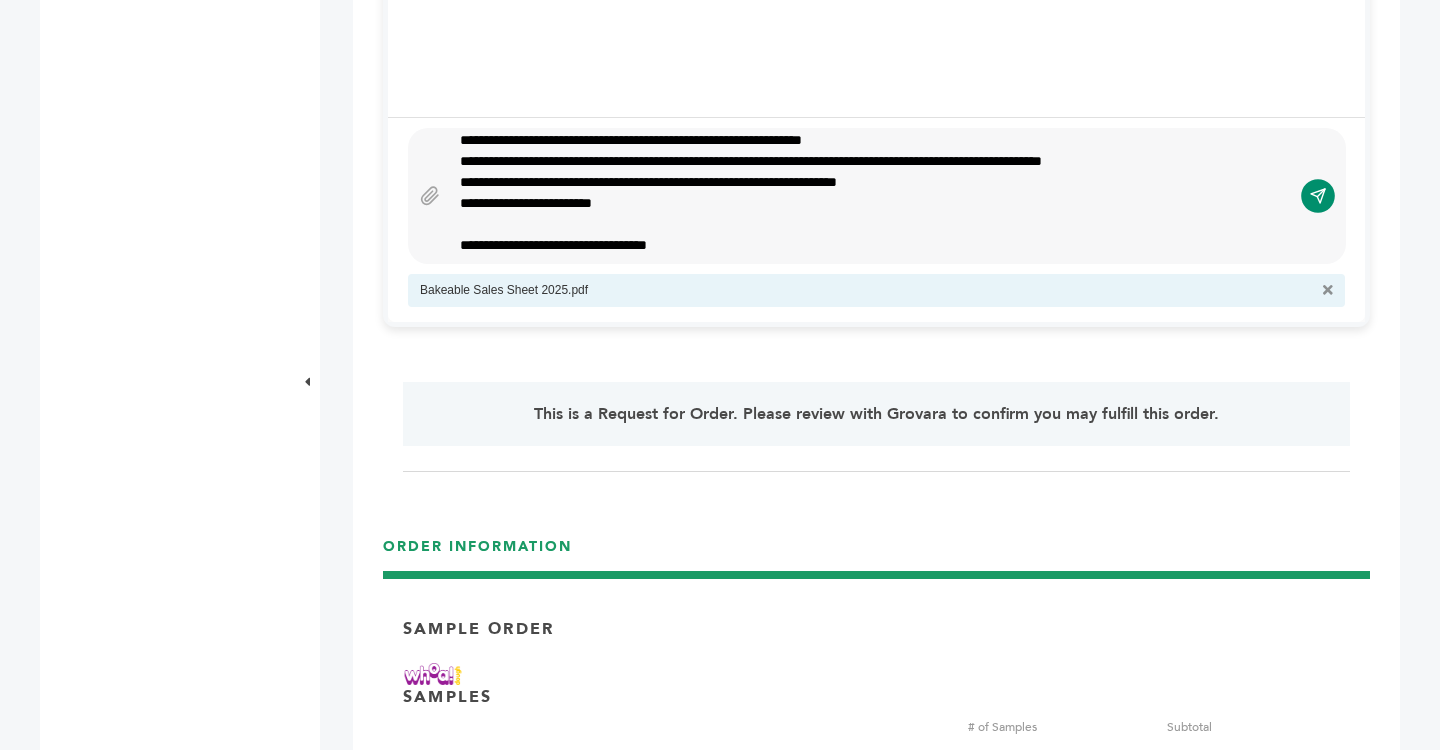 click 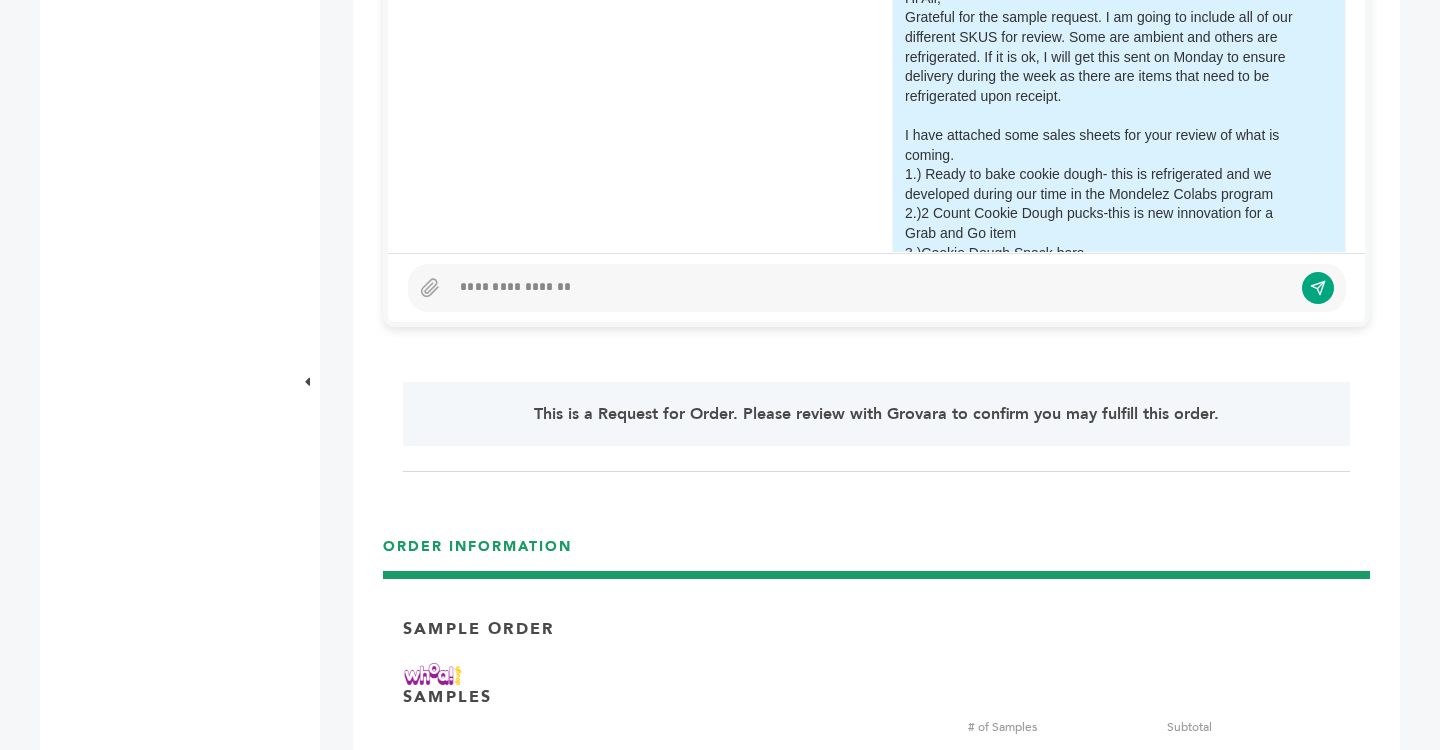 scroll, scrollTop: 109, scrollLeft: 0, axis: vertical 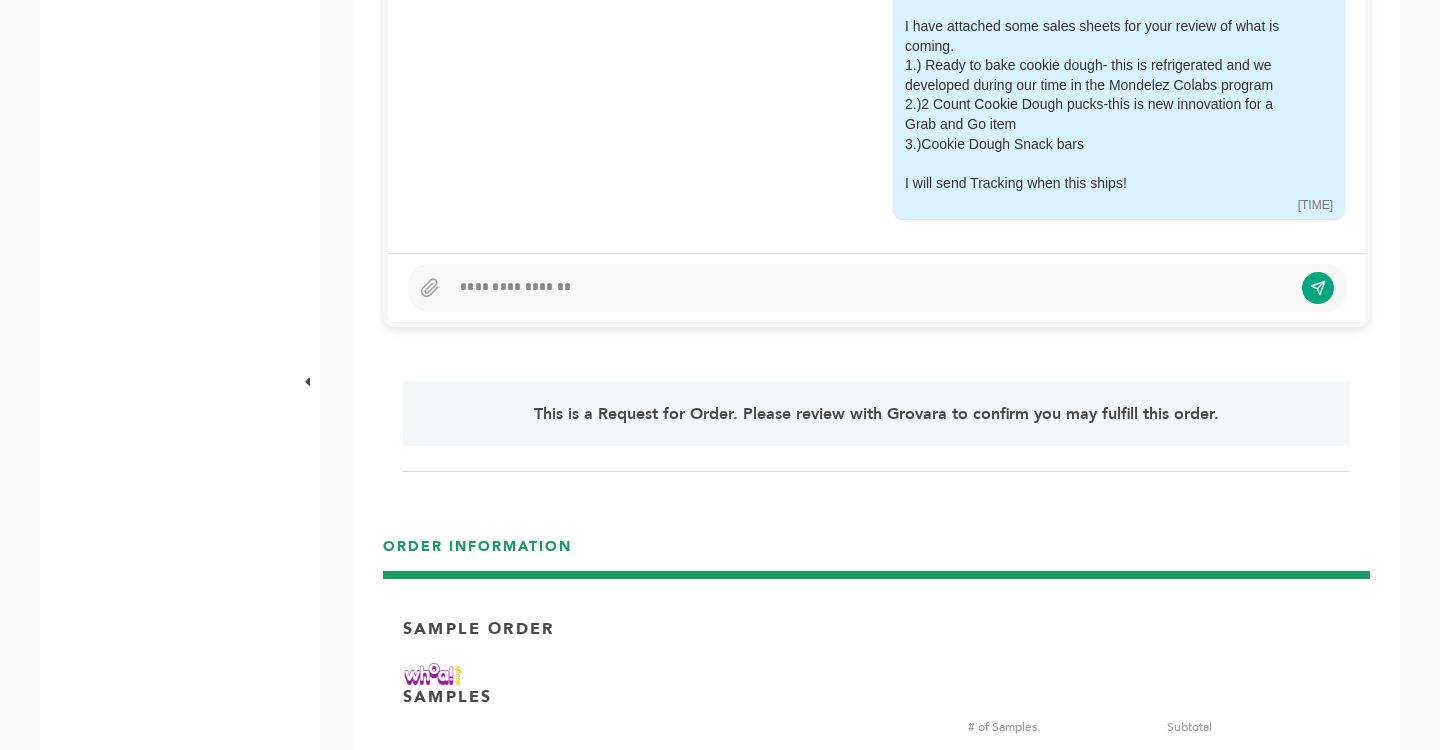 click at bounding box center [871, 288] 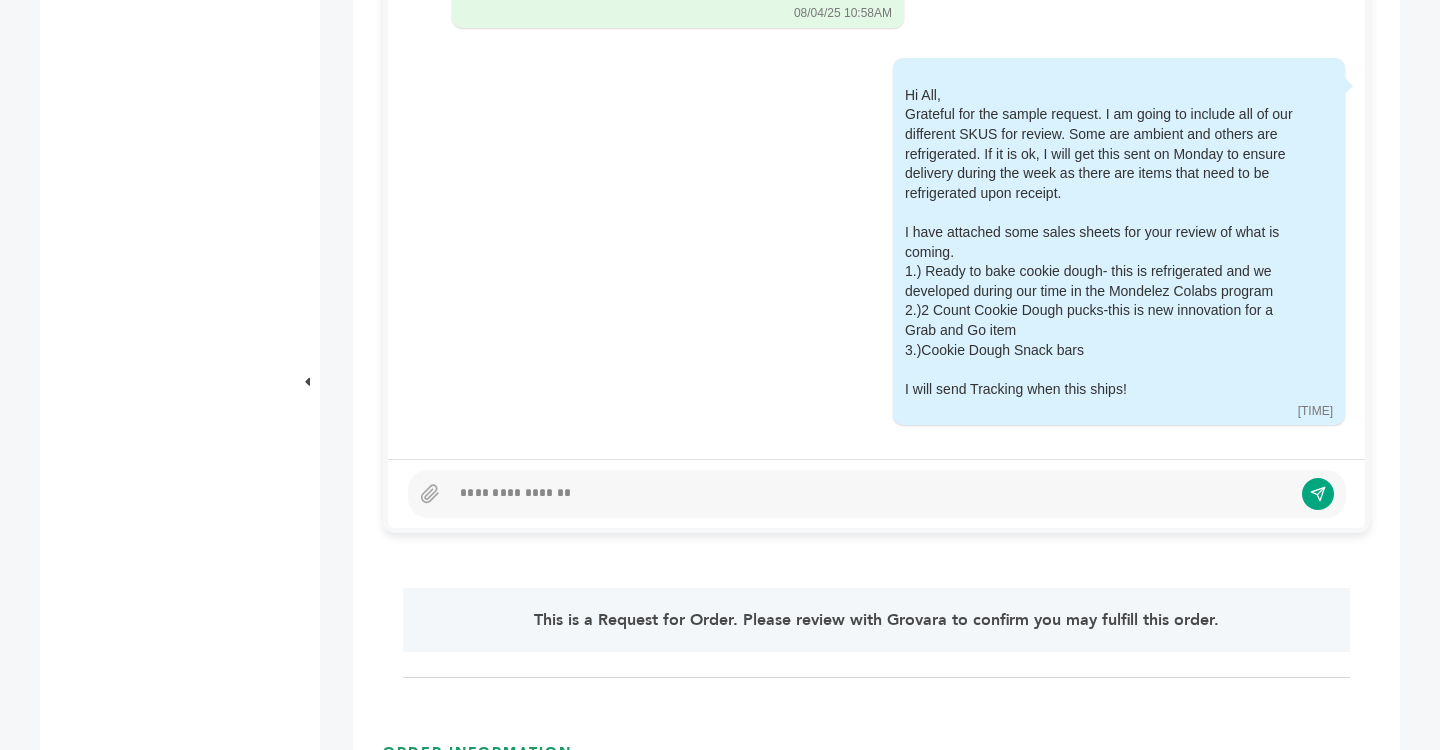 scroll, scrollTop: 840, scrollLeft: 0, axis: vertical 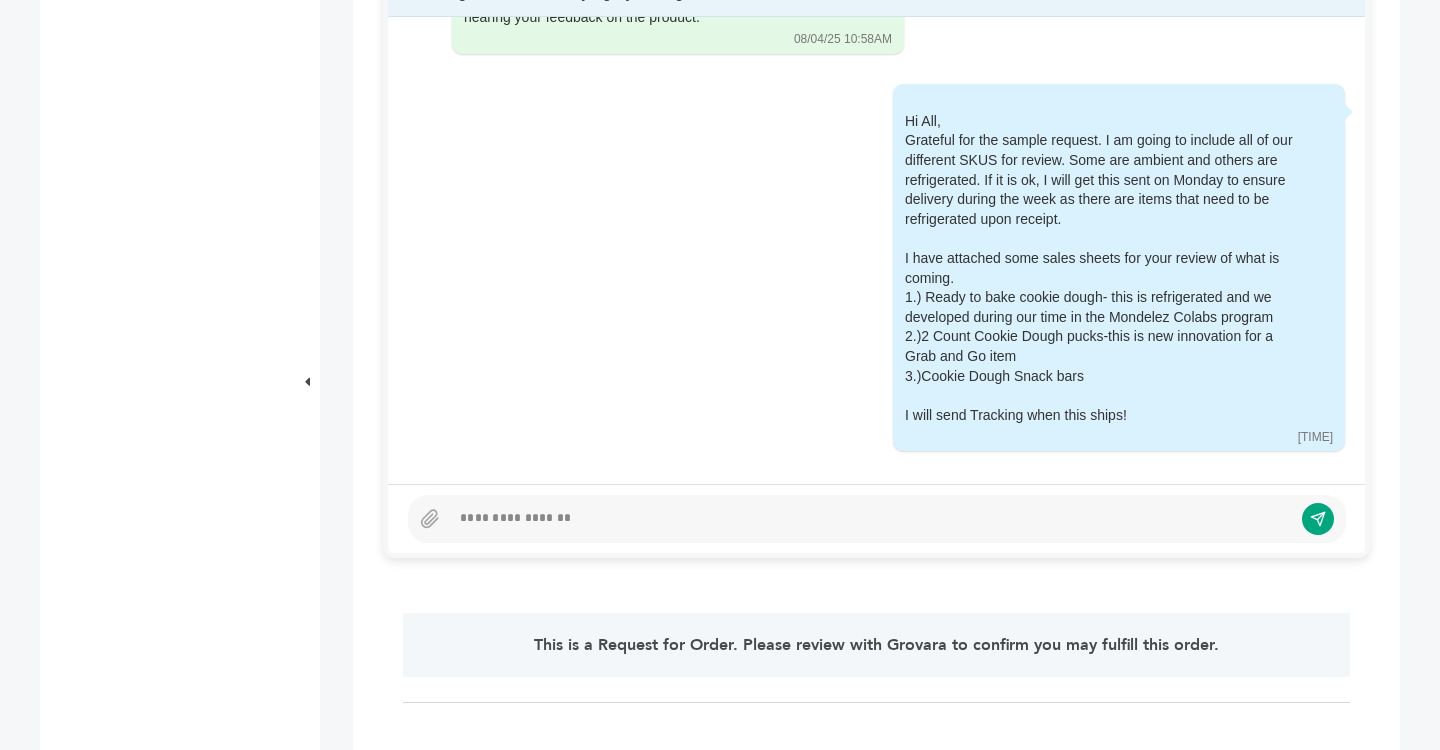 click at bounding box center [871, 519] 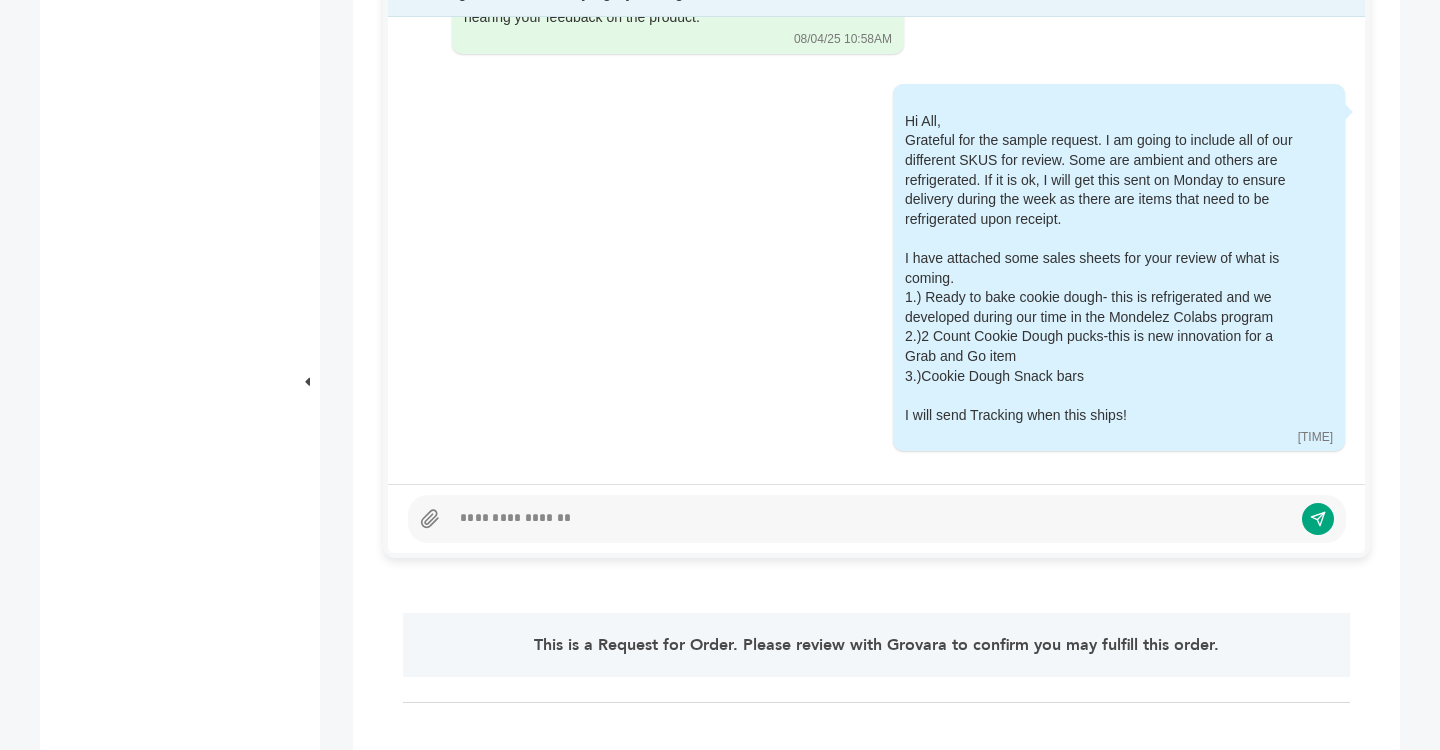 click 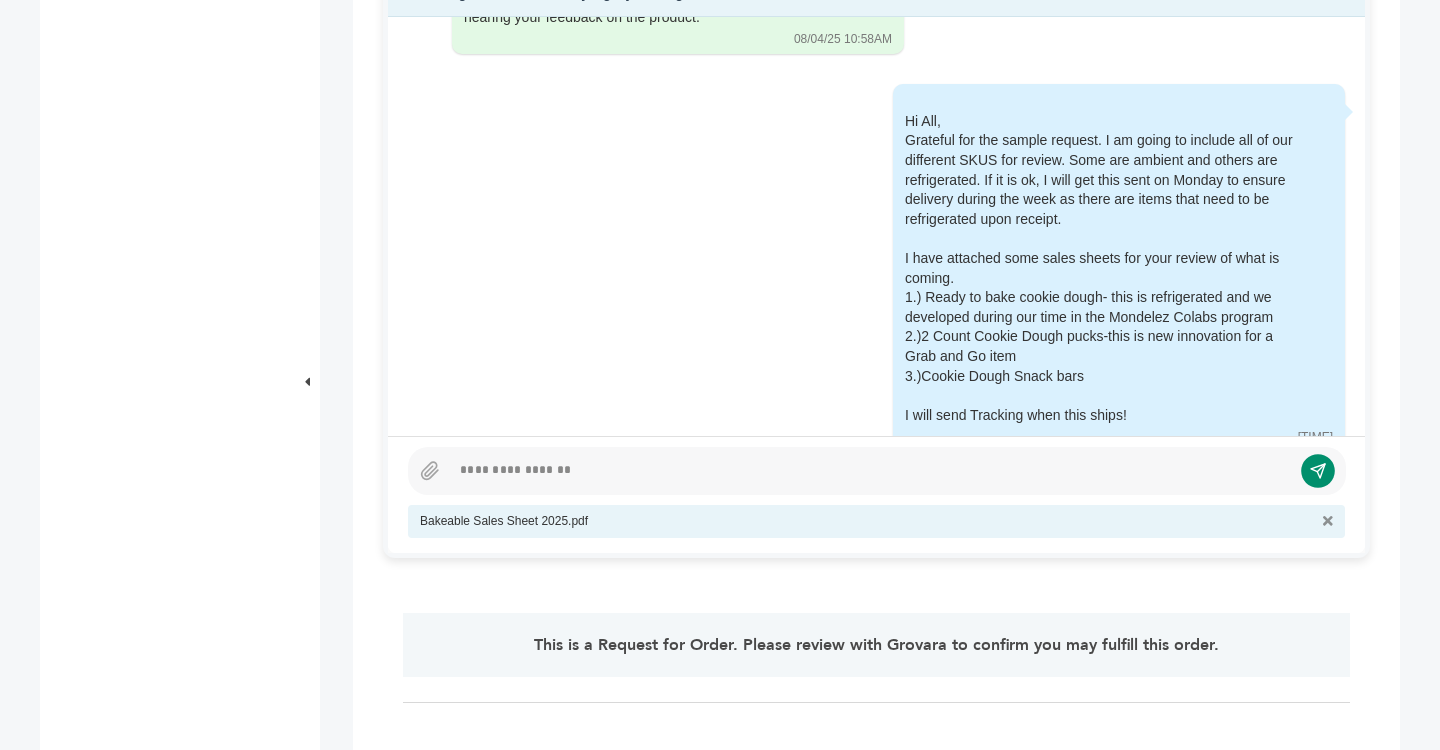 click 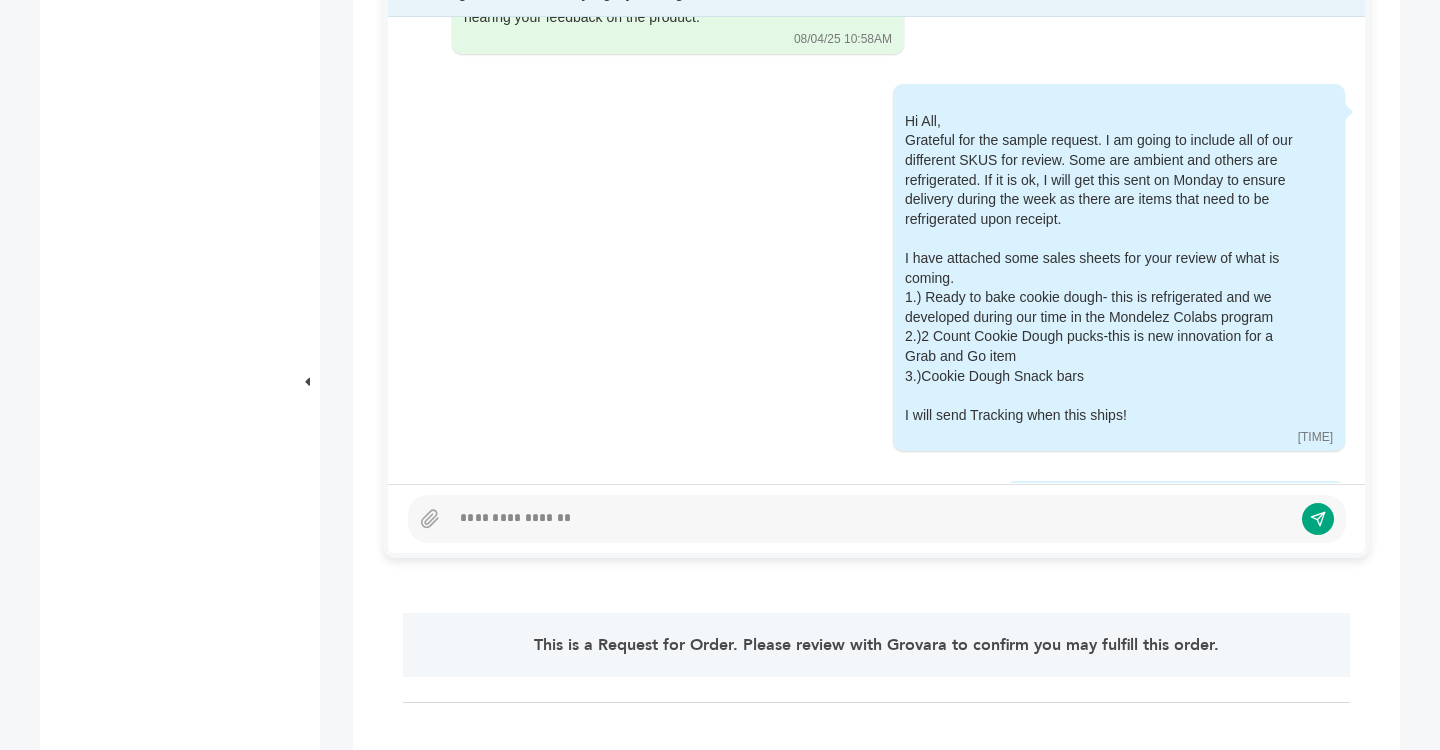 scroll, scrollTop: 218, scrollLeft: 0, axis: vertical 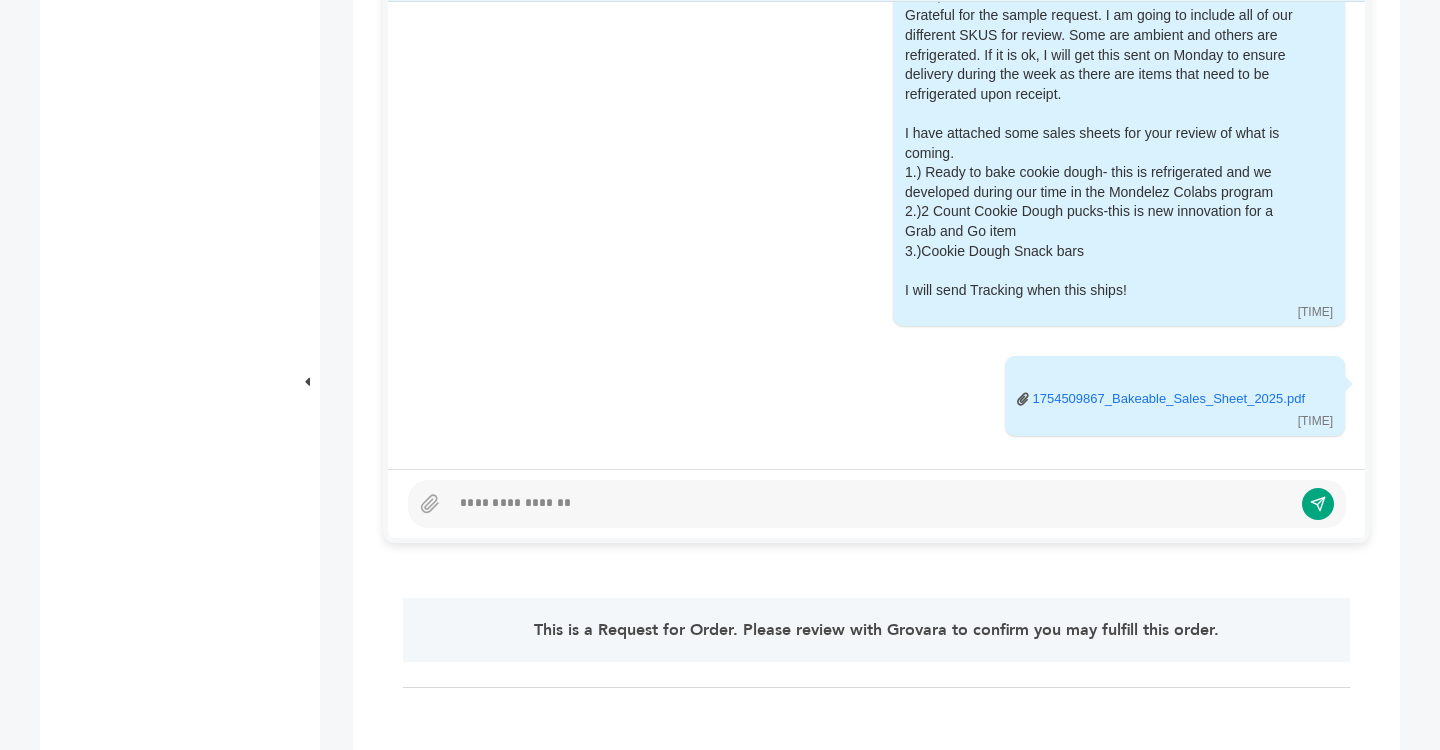 click at bounding box center (871, 504) 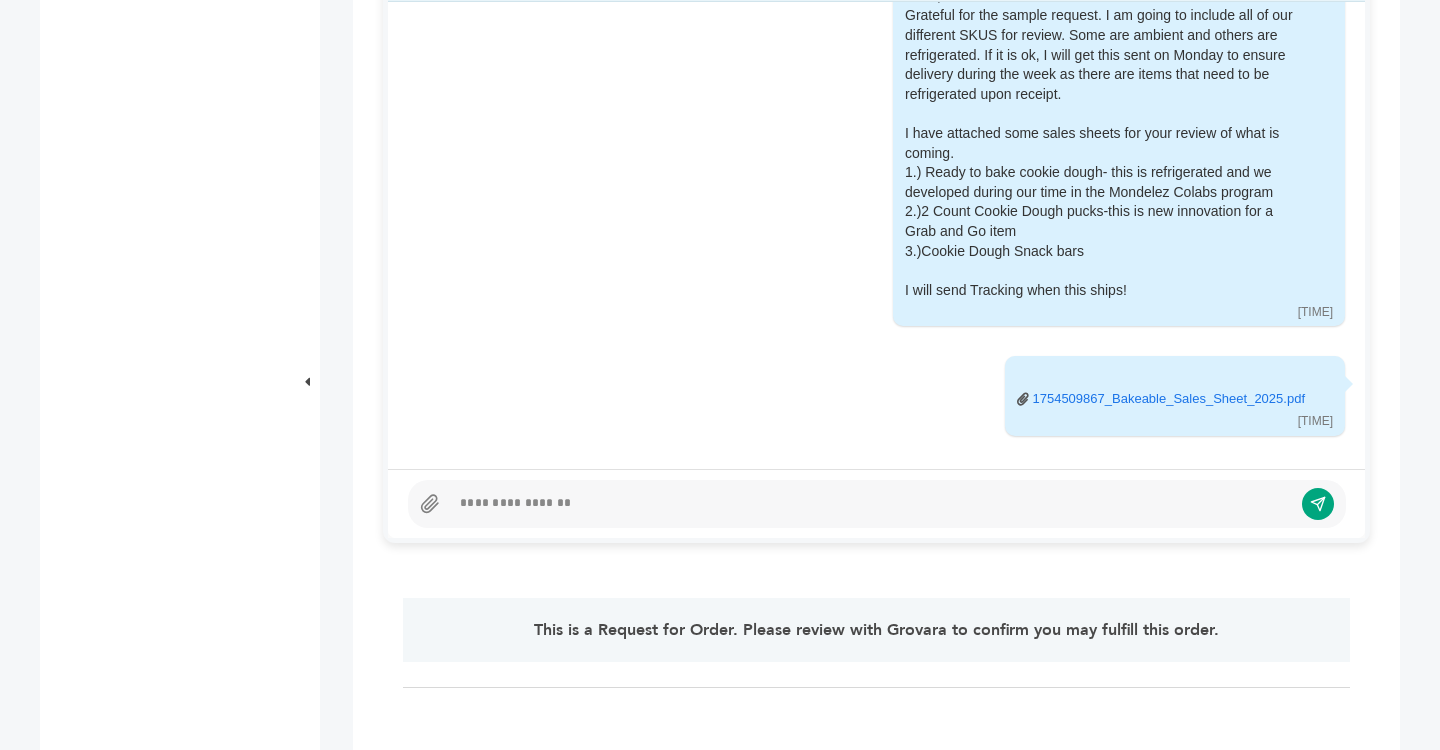 click 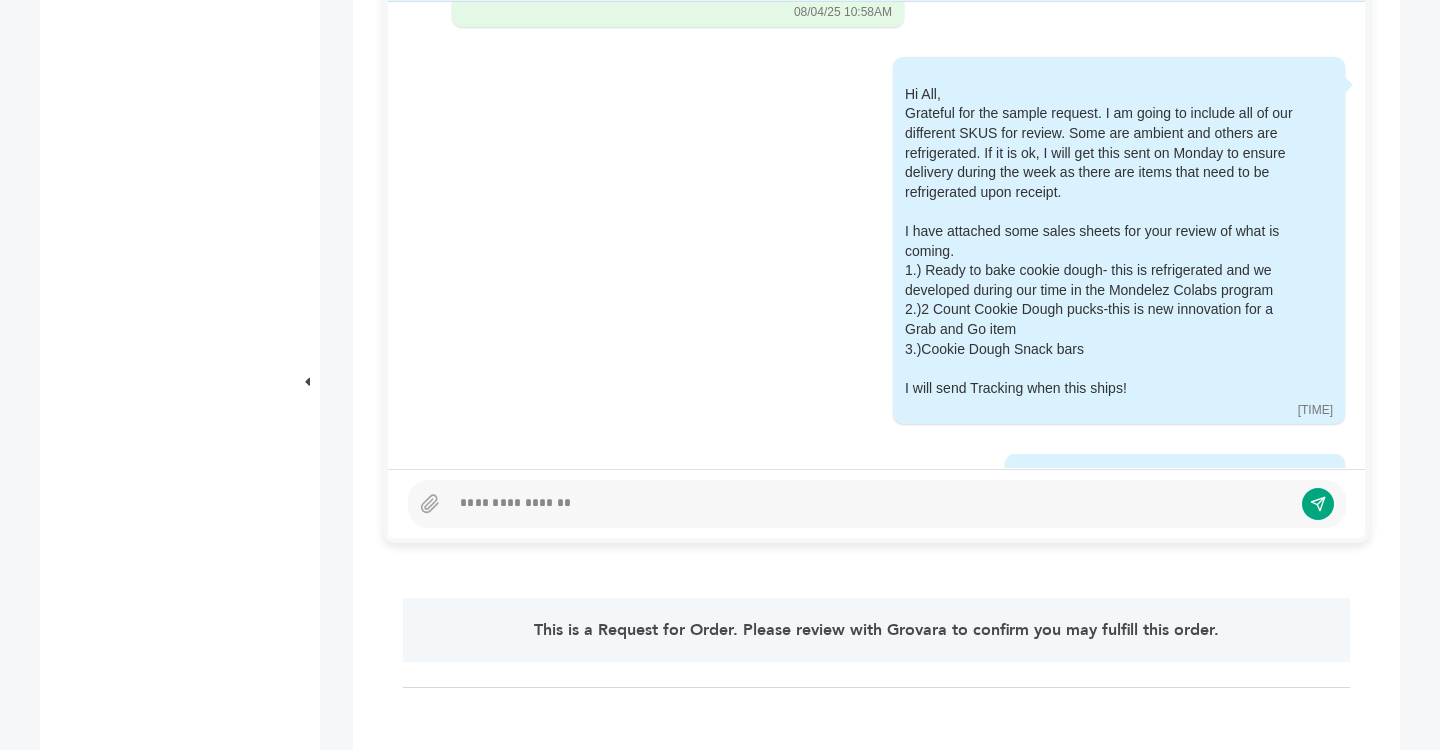 scroll, scrollTop: 0, scrollLeft: 0, axis: both 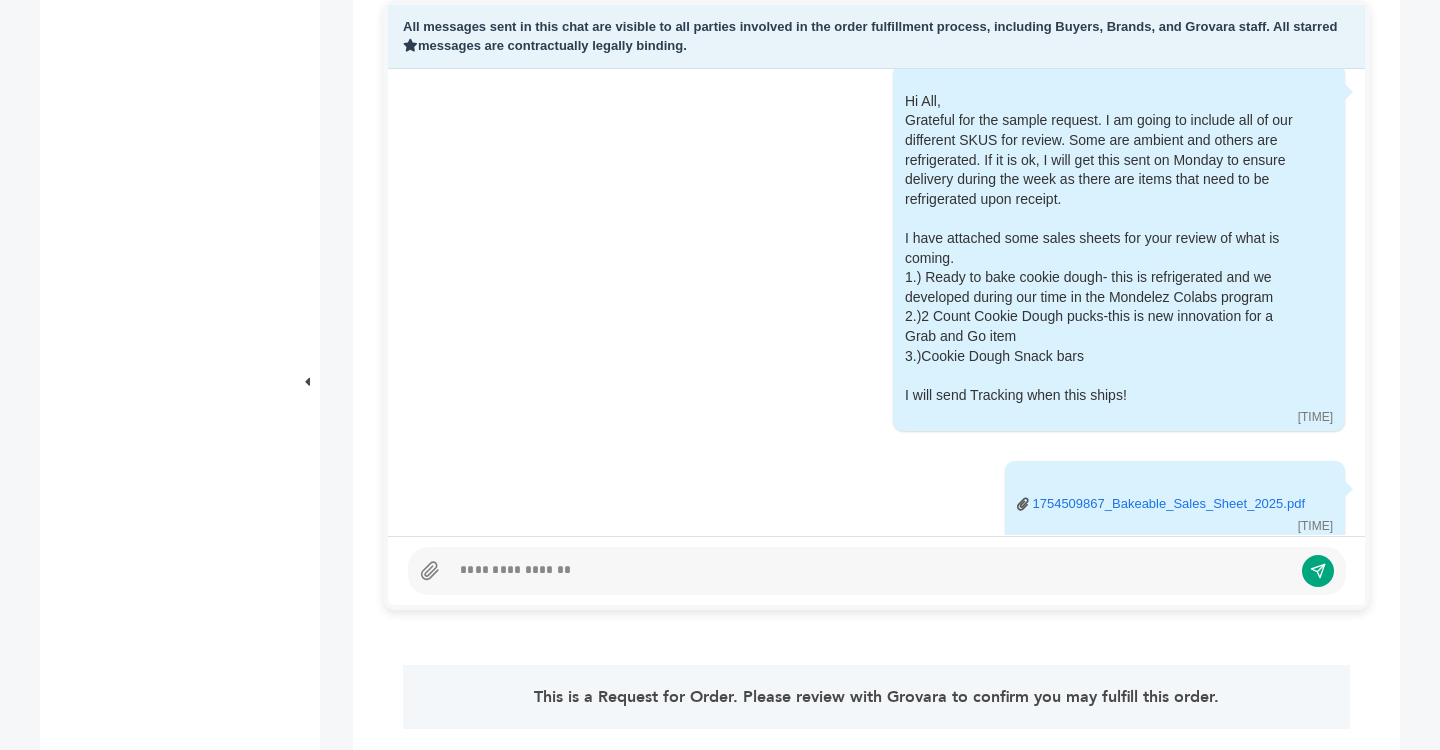 click 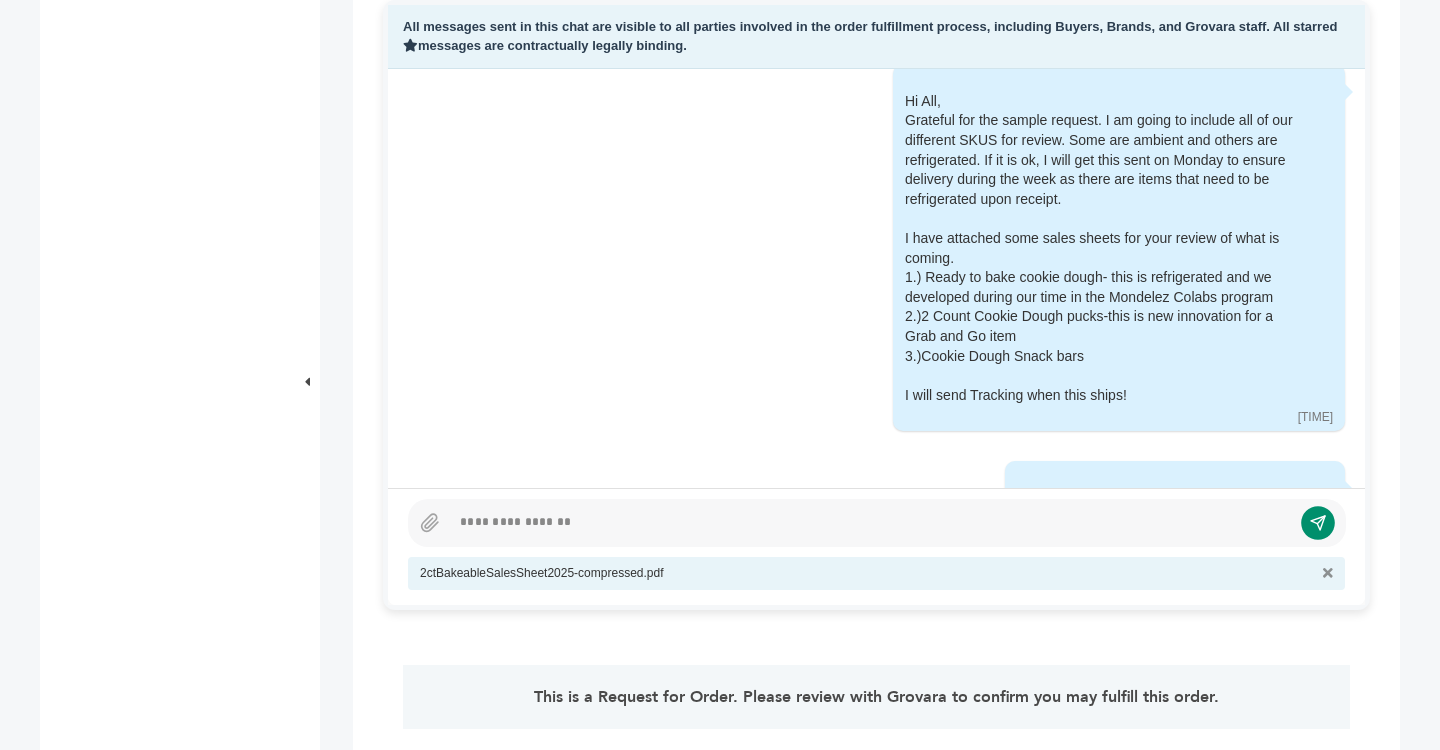 click 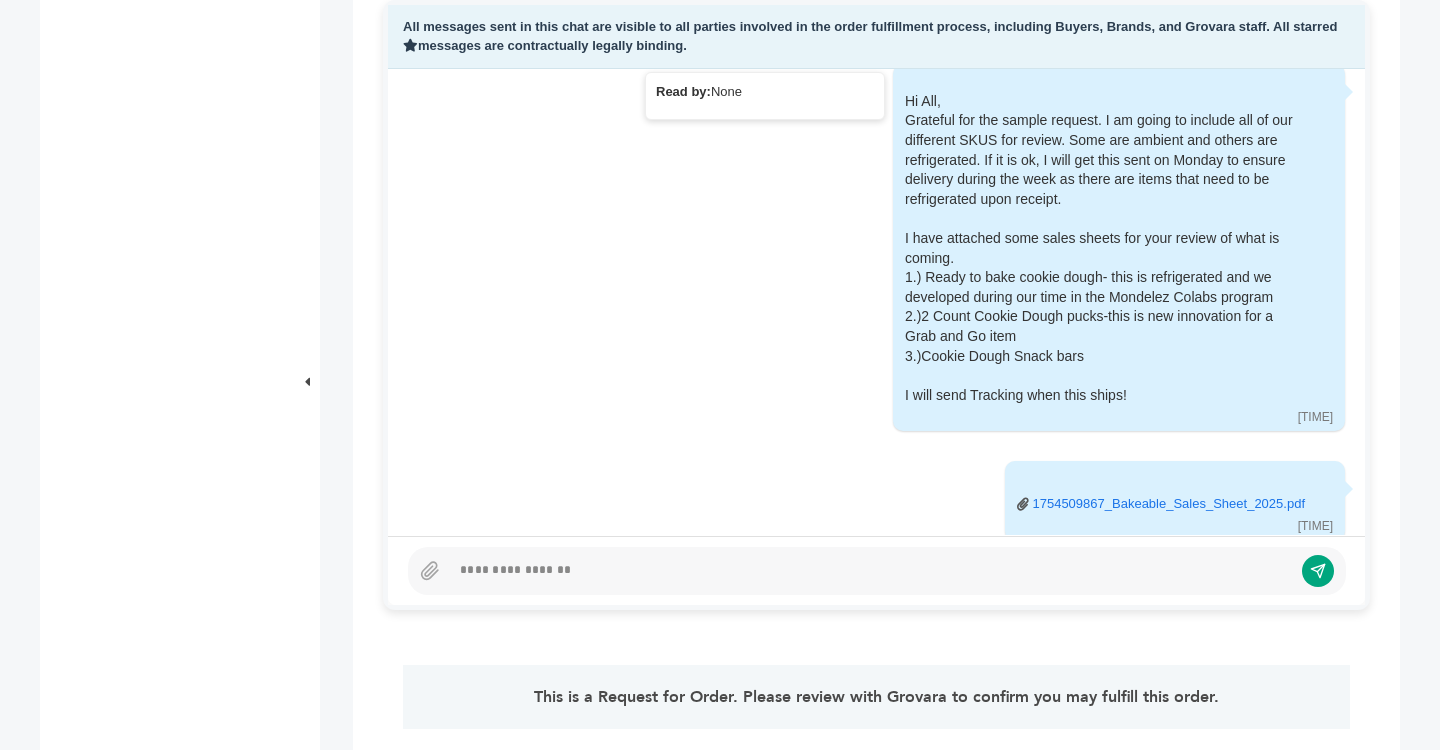 scroll, scrollTop: 327, scrollLeft: 0, axis: vertical 